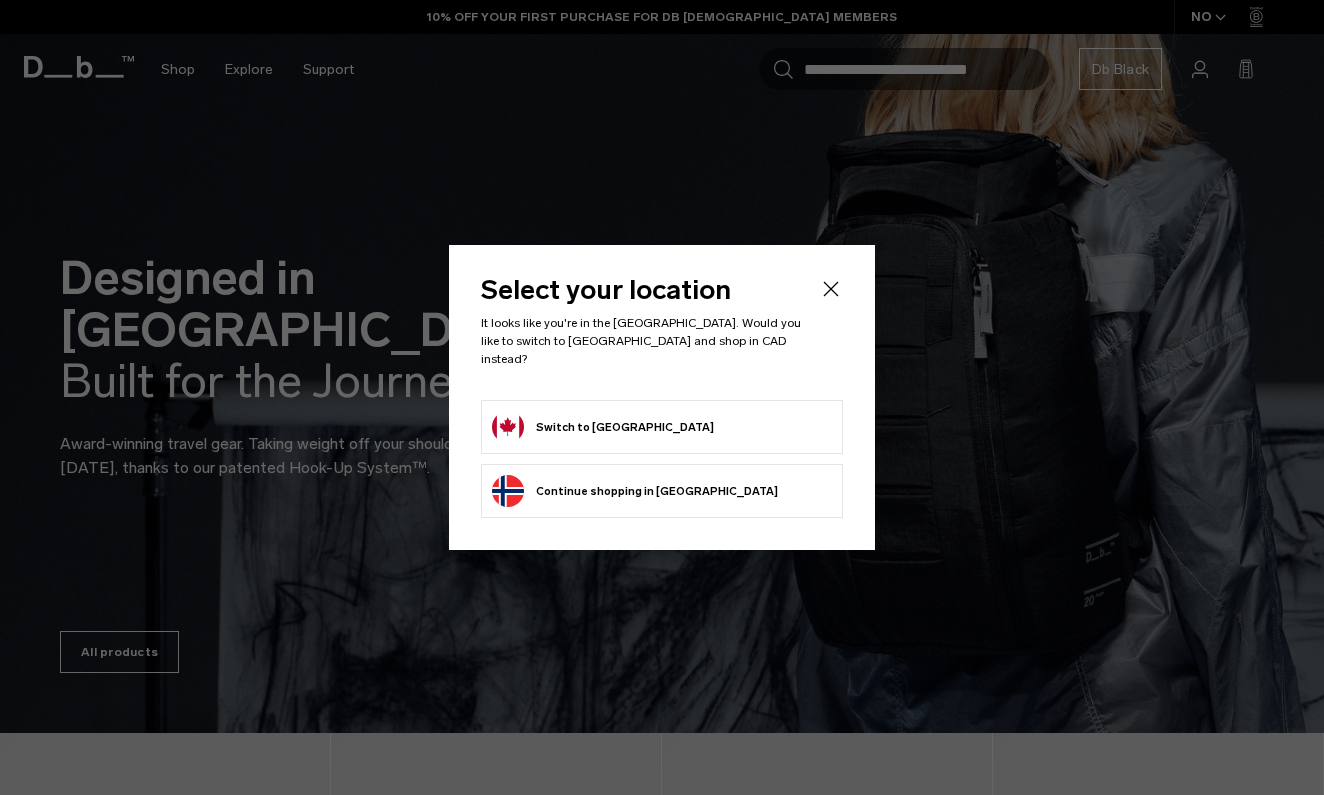 scroll, scrollTop: 0, scrollLeft: 0, axis: both 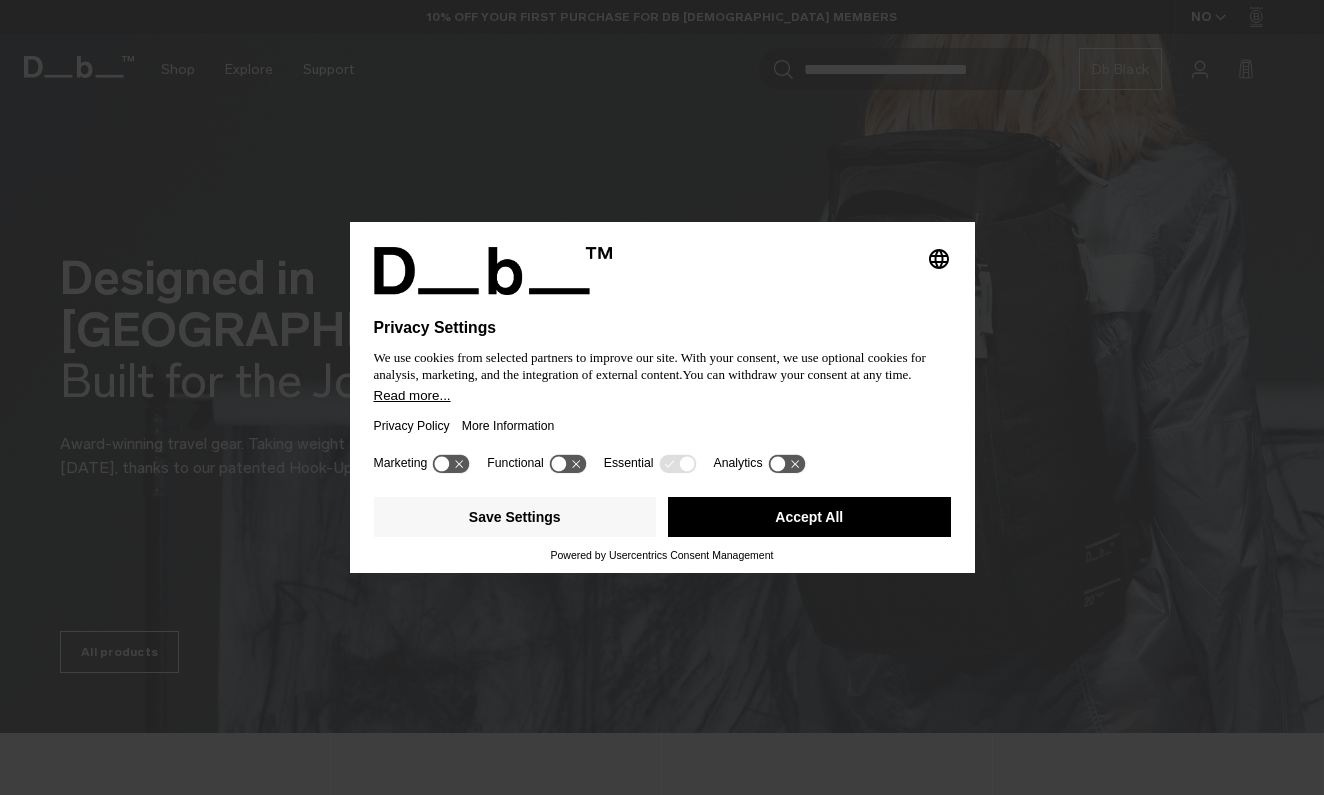 click on "Accept All" at bounding box center (809, 517) 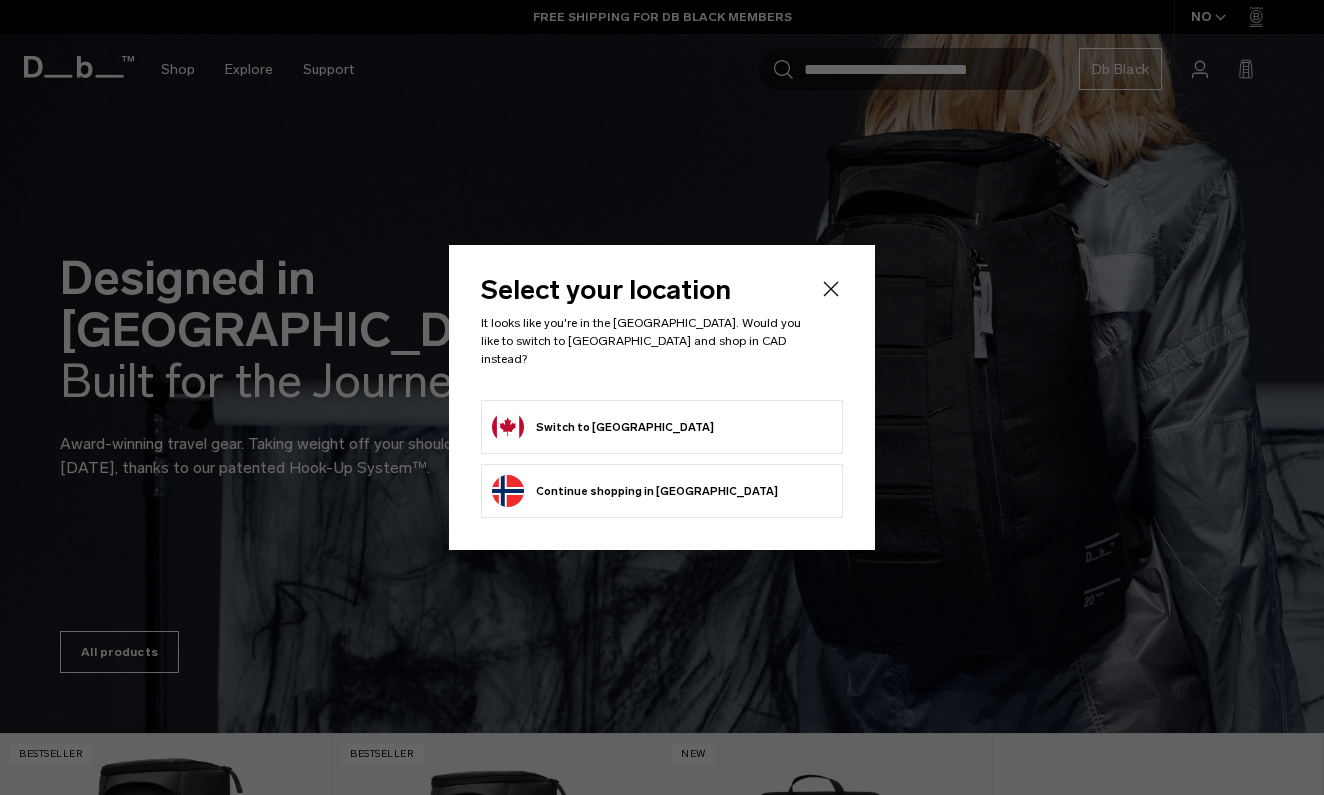 click 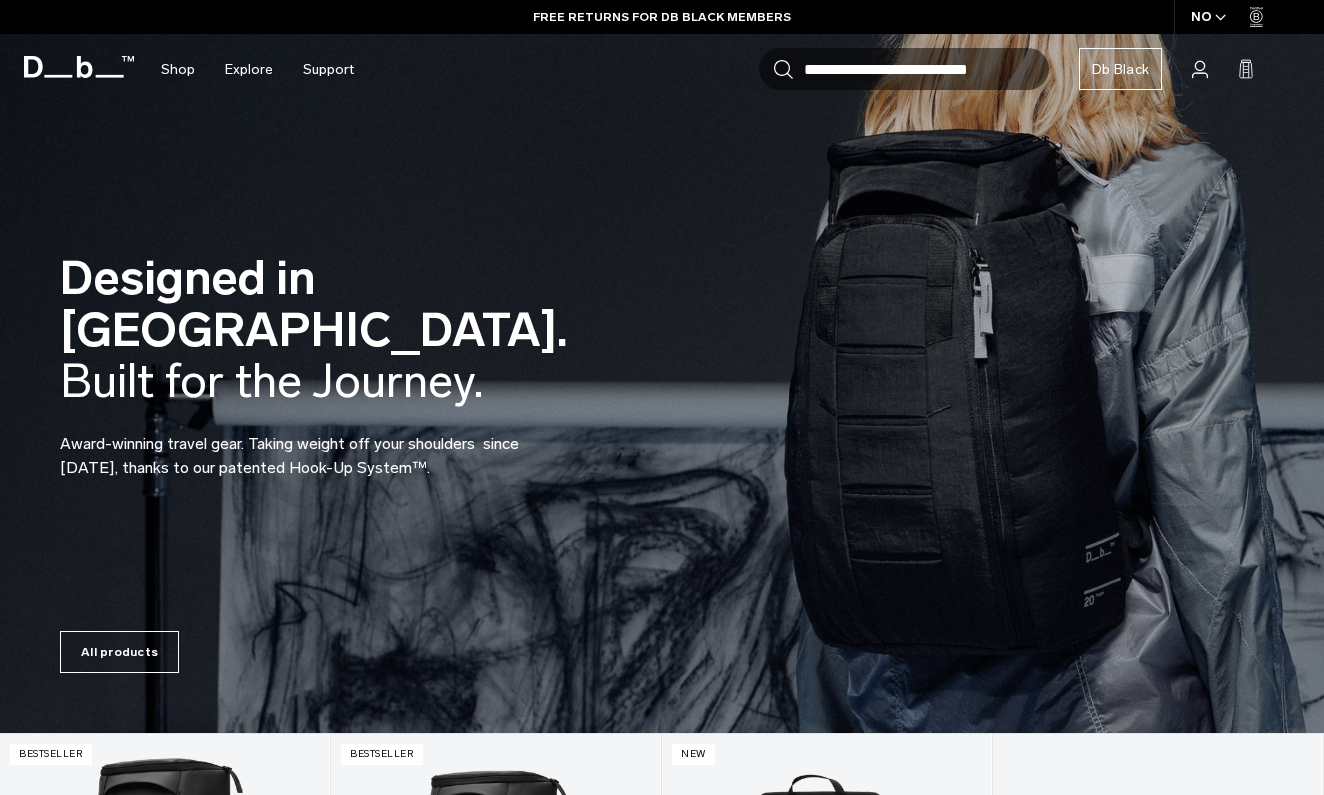 scroll, scrollTop: 0, scrollLeft: 0, axis: both 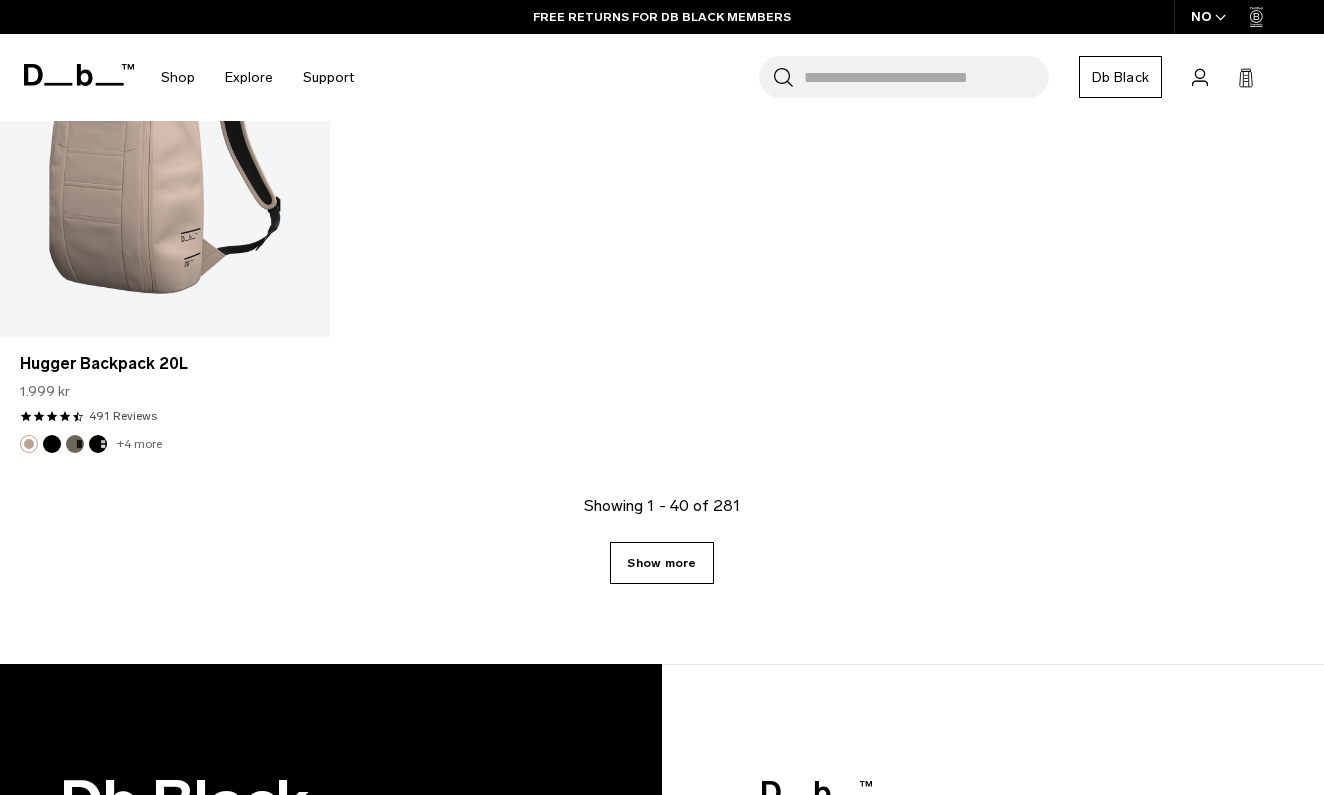 click on "Show more" at bounding box center [661, 563] 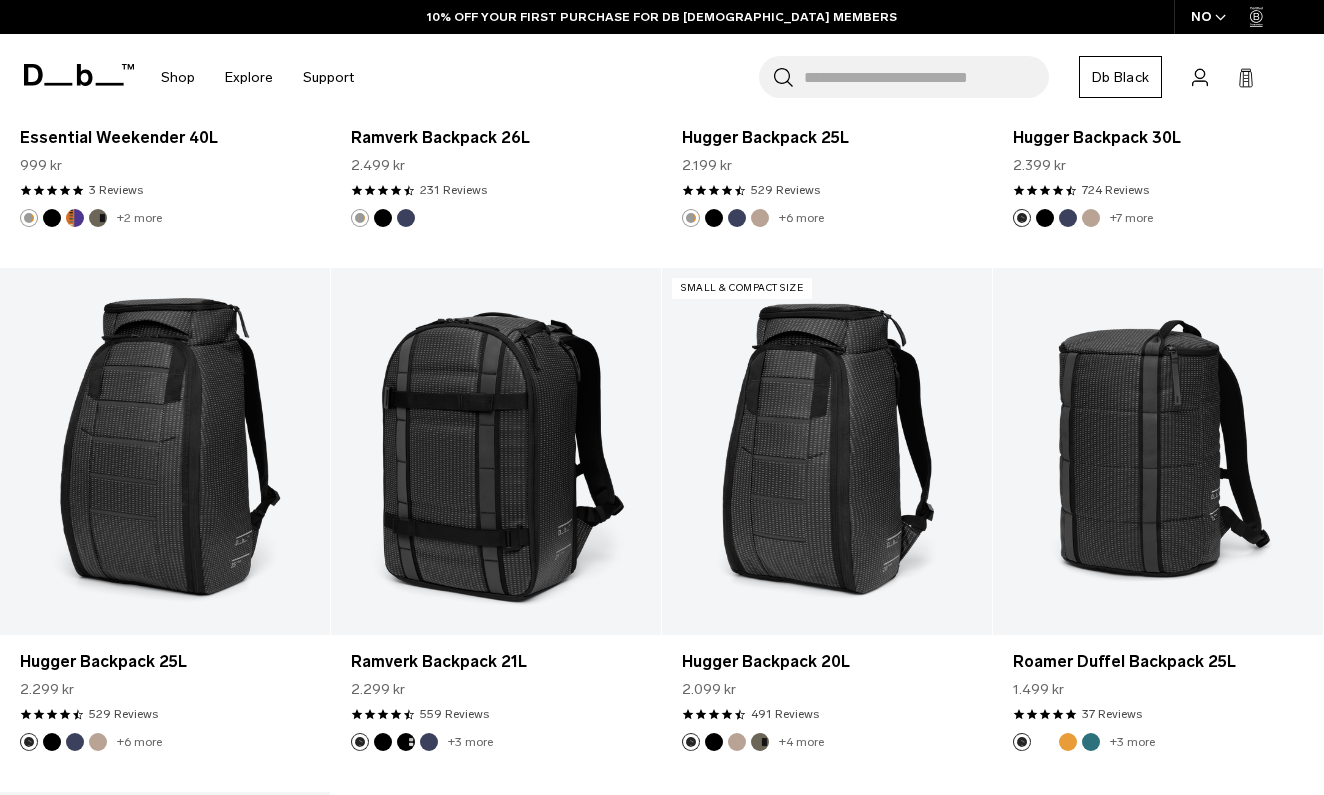 scroll, scrollTop: 10185, scrollLeft: 0, axis: vertical 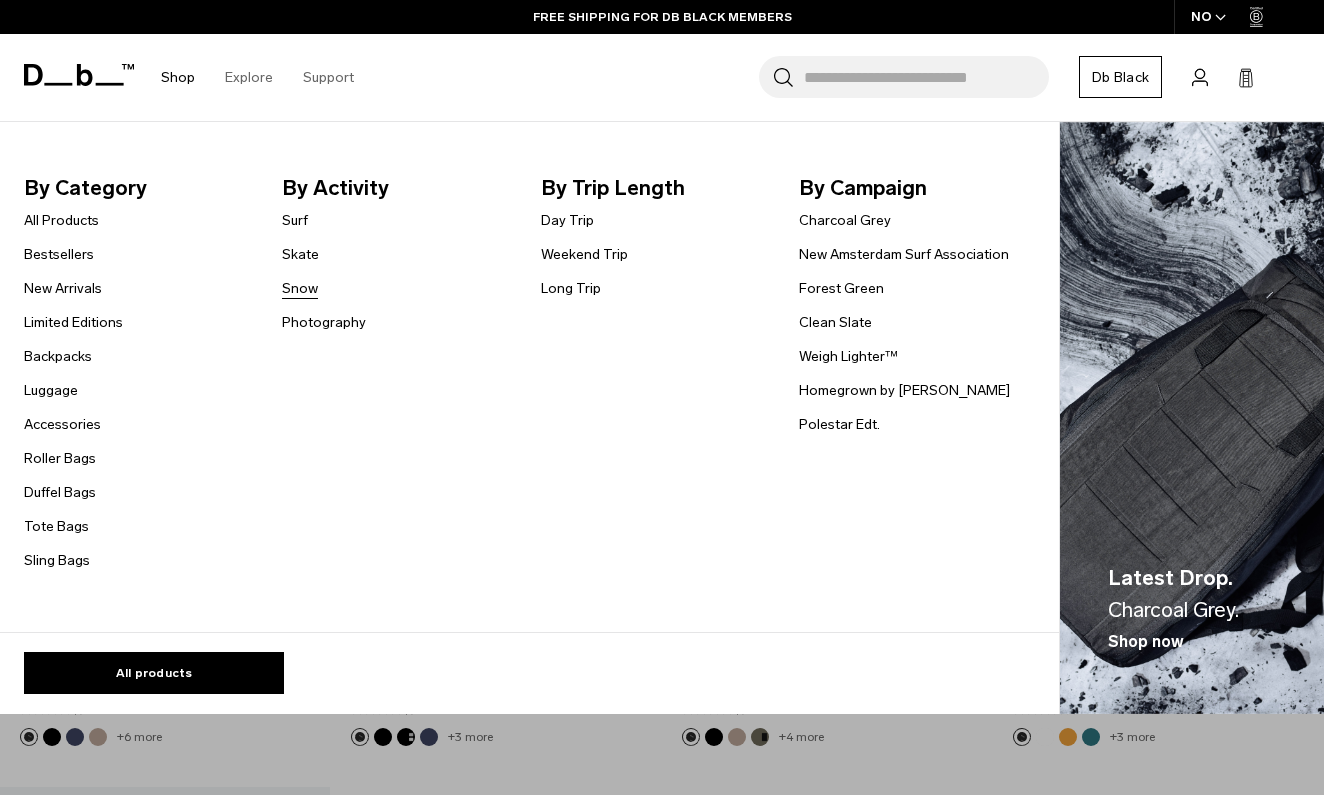 click on "Snow" at bounding box center [300, 288] 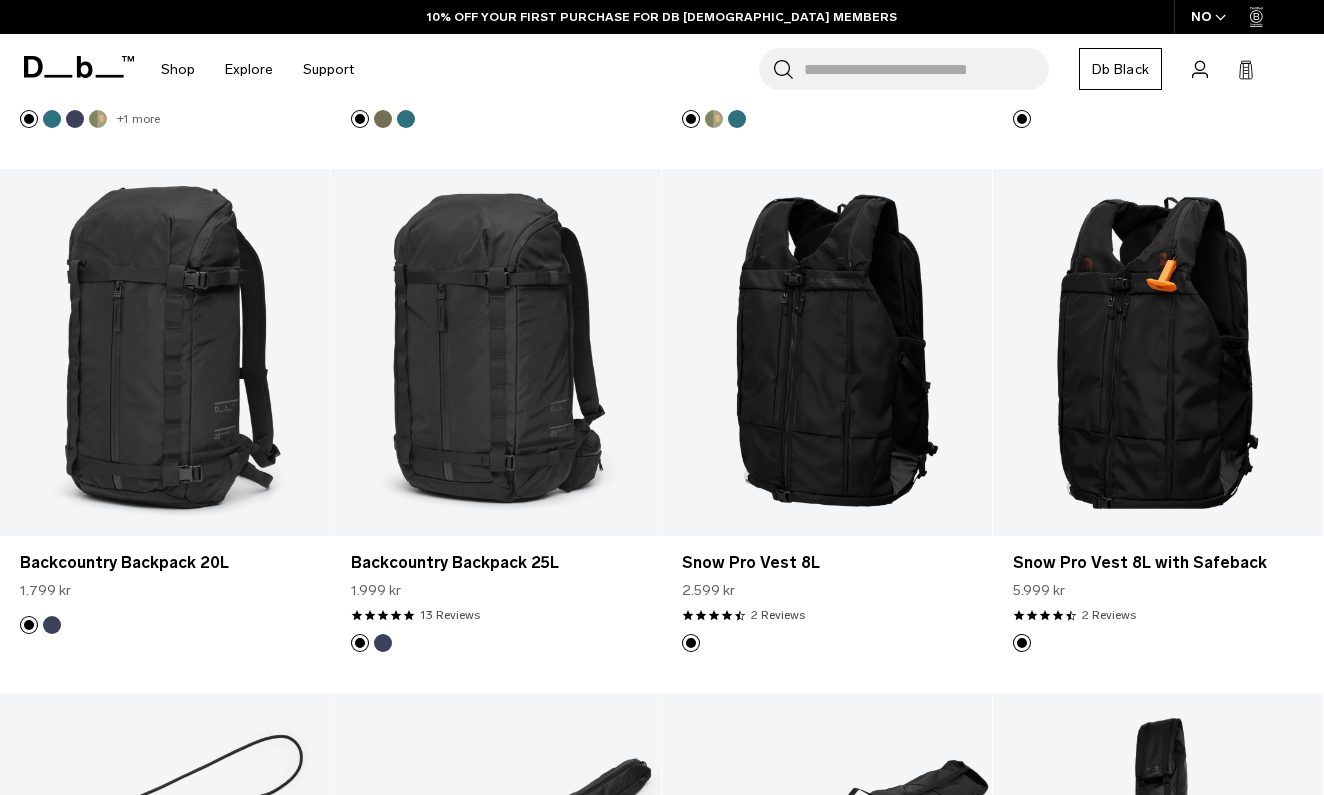 scroll, scrollTop: 994, scrollLeft: 0, axis: vertical 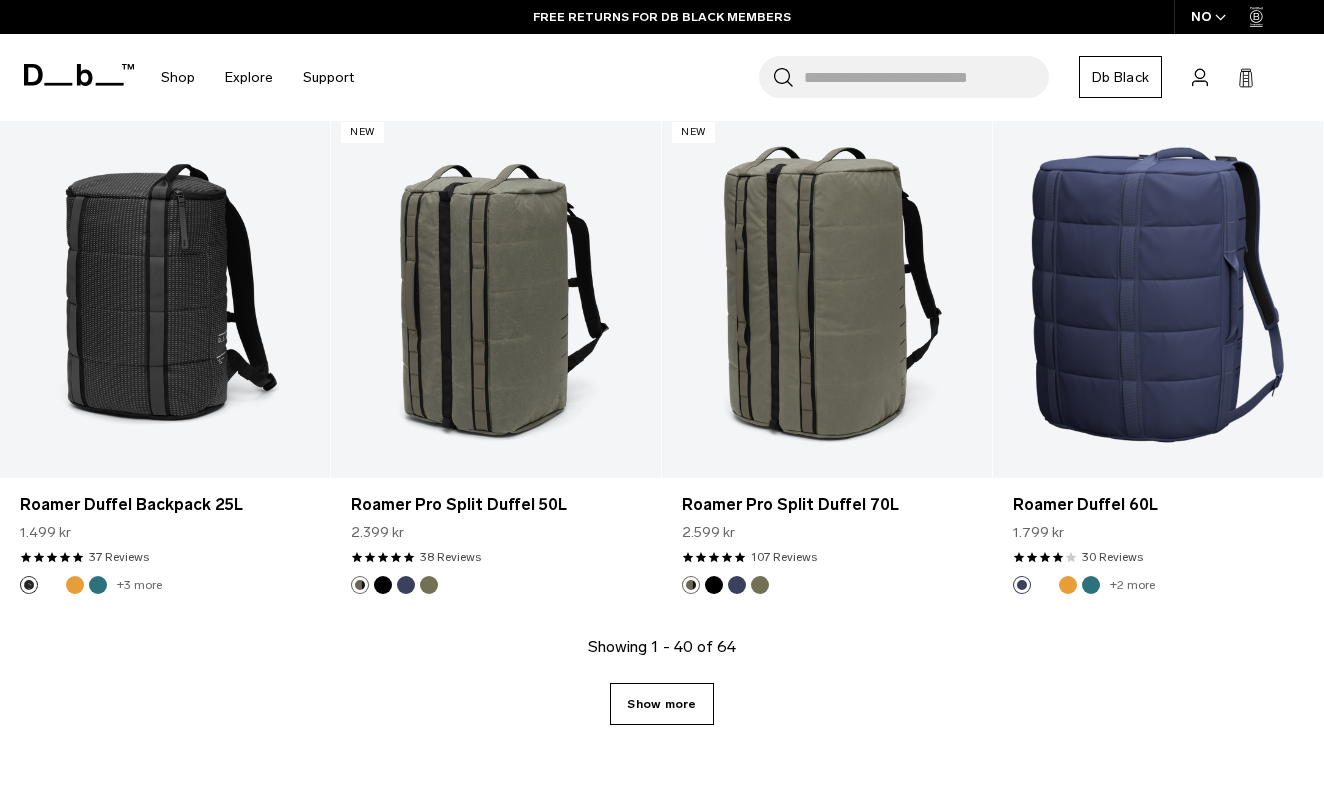 click on "Show more" at bounding box center (661, 704) 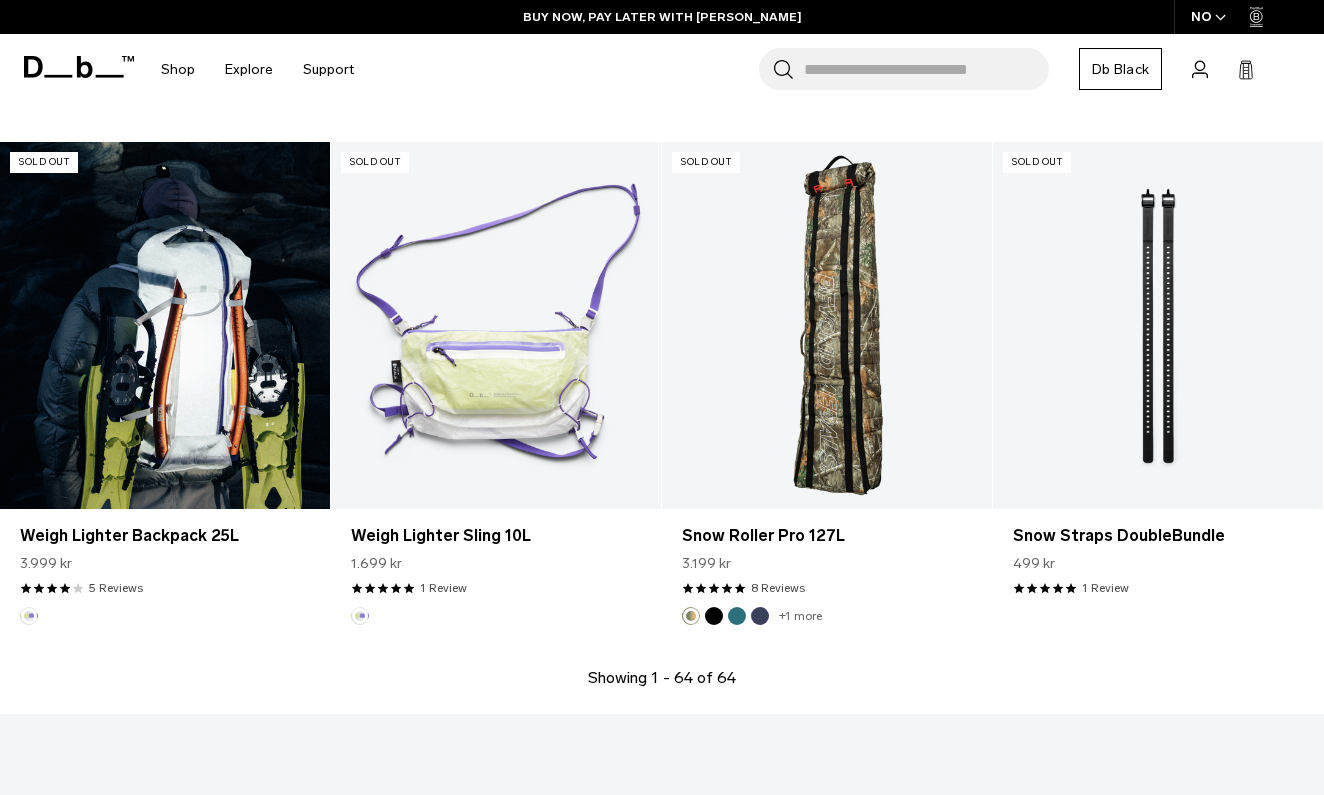 scroll, scrollTop: 8139, scrollLeft: 0, axis: vertical 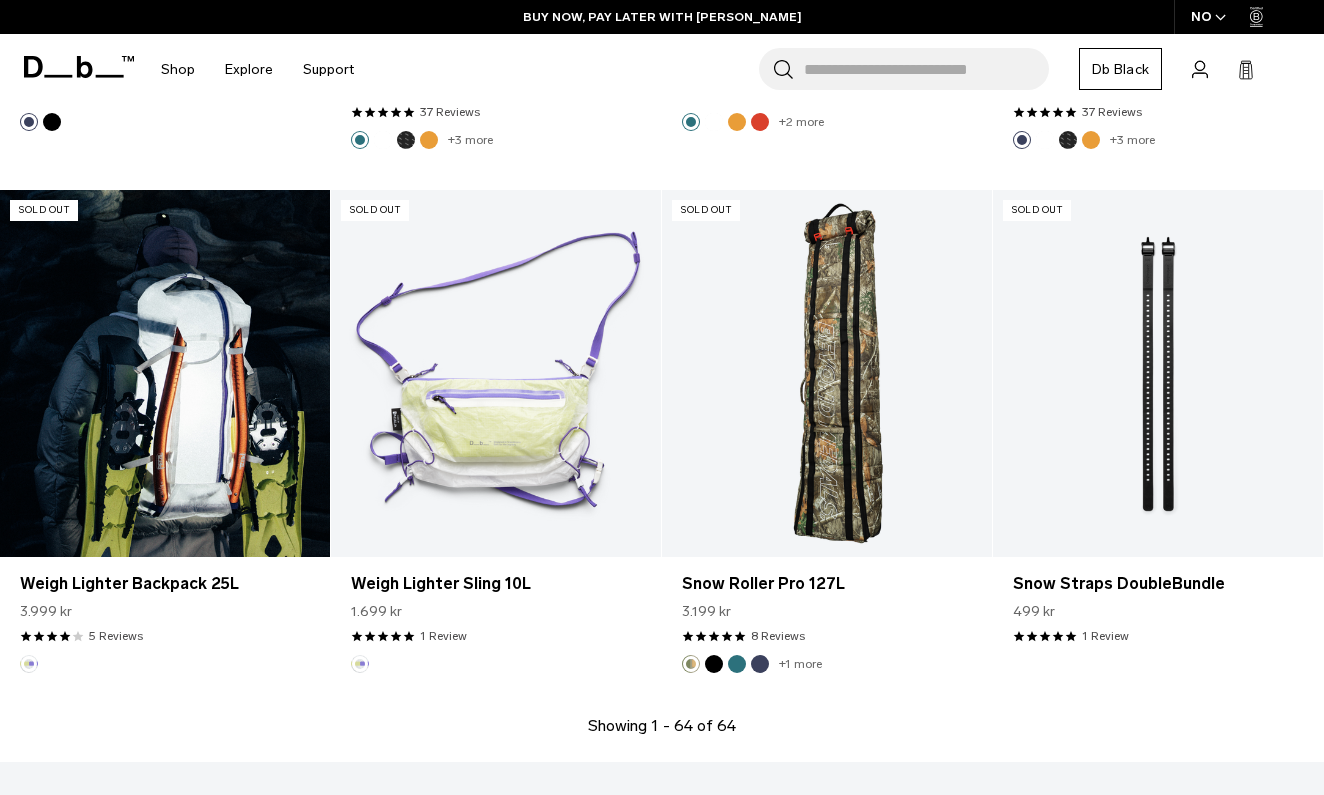 click at bounding box center (165, 373) 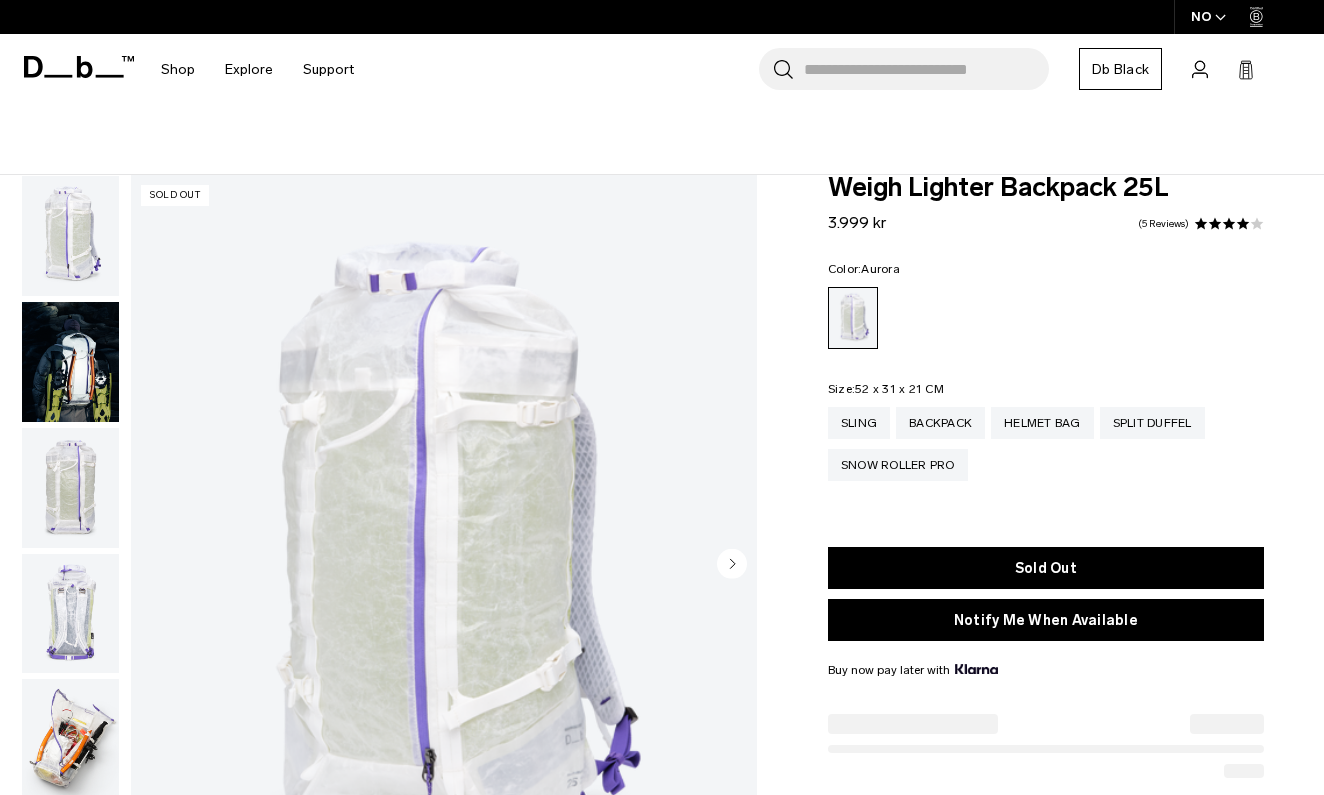 scroll, scrollTop: 0, scrollLeft: 0, axis: both 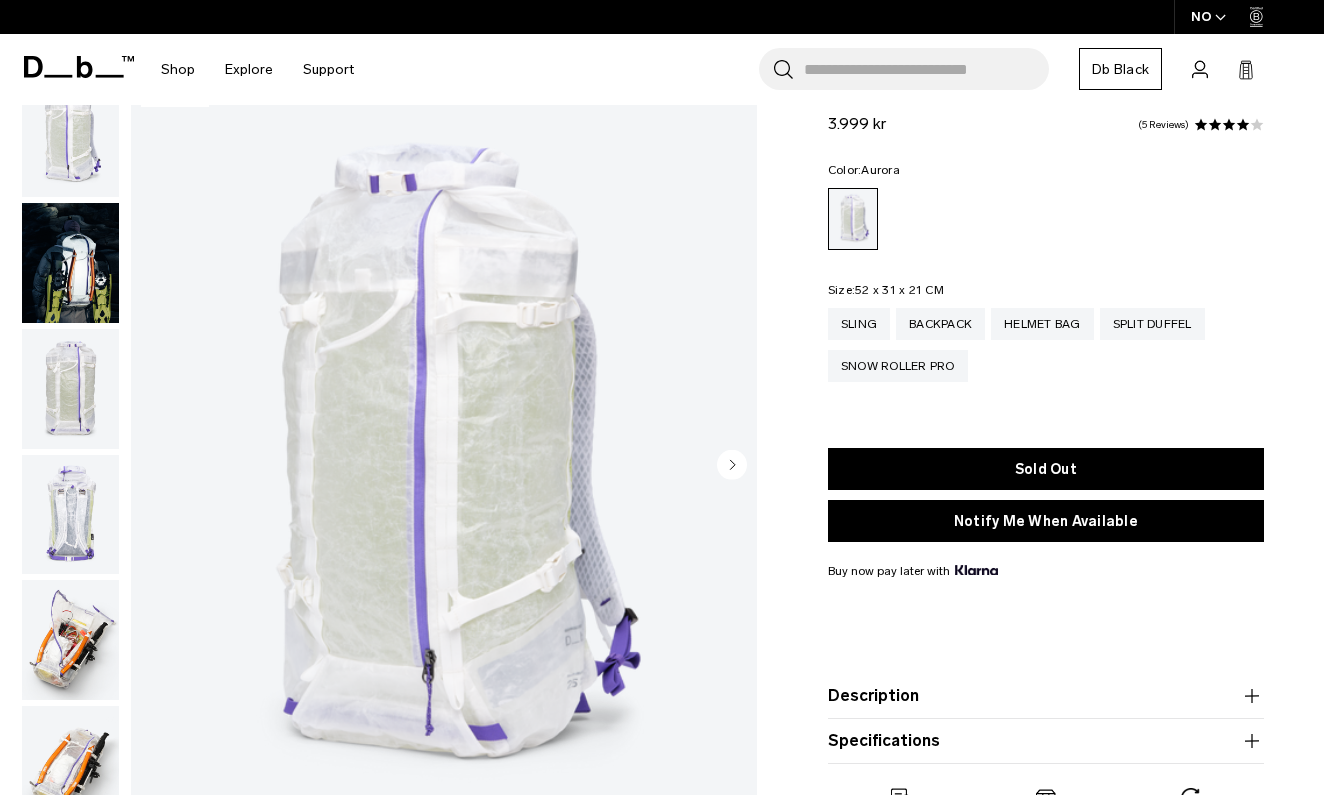 click at bounding box center (70, 263) 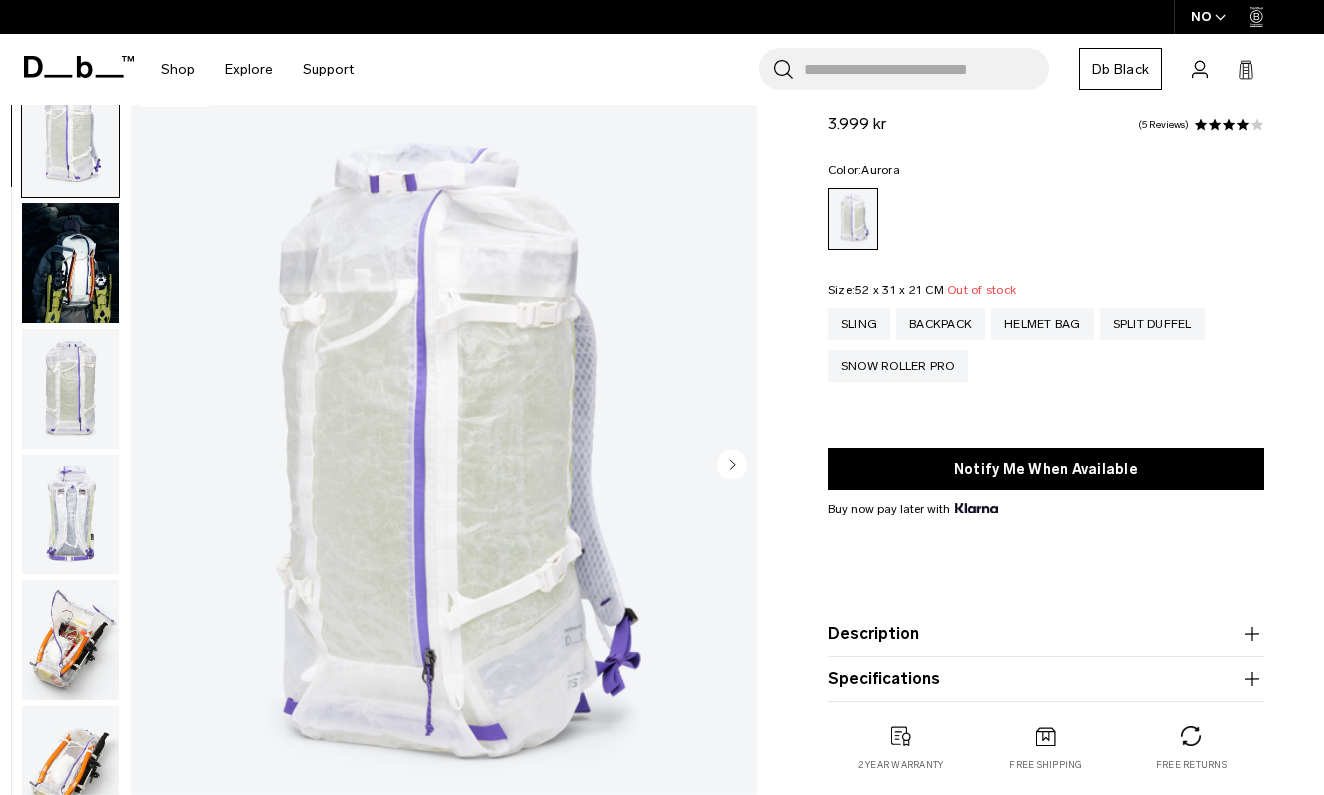 click at bounding box center (70, 640) 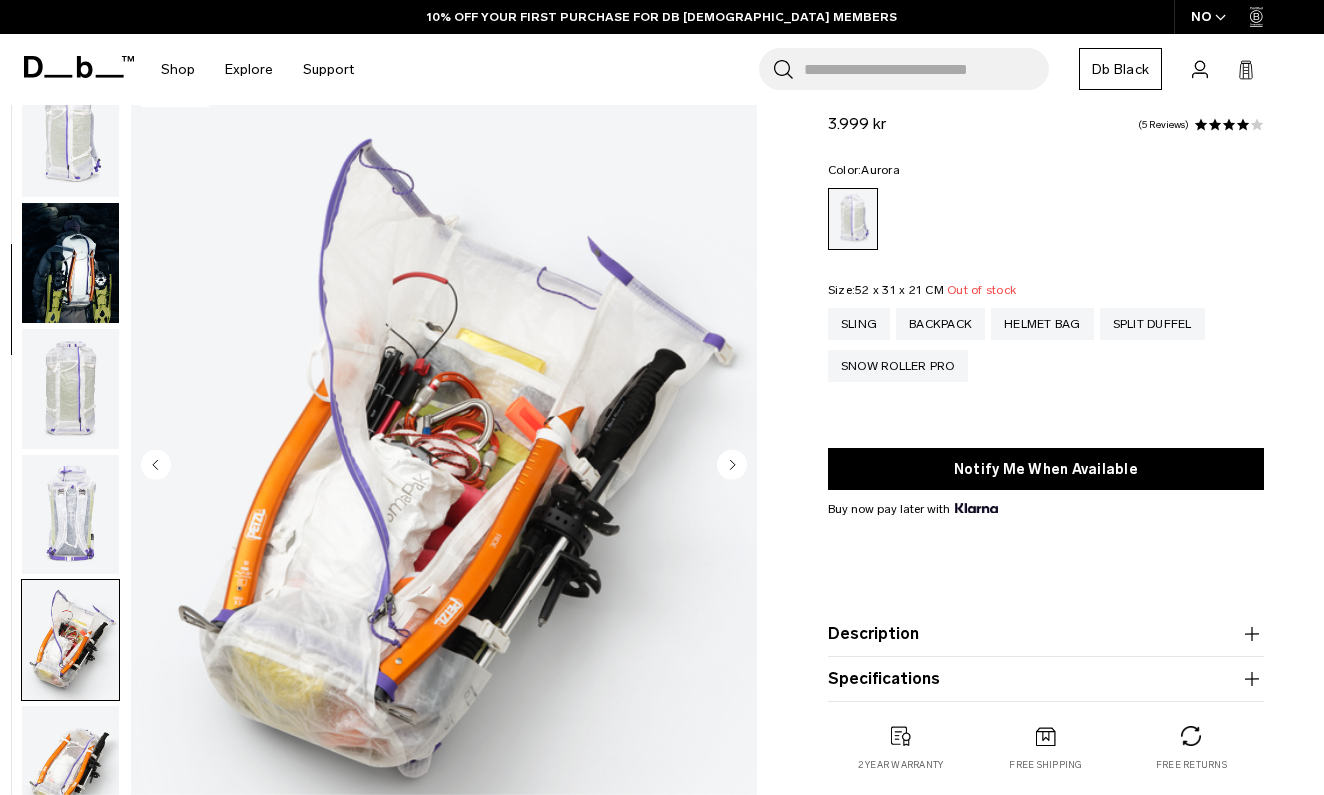 scroll, scrollTop: 607, scrollLeft: 18, axis: both 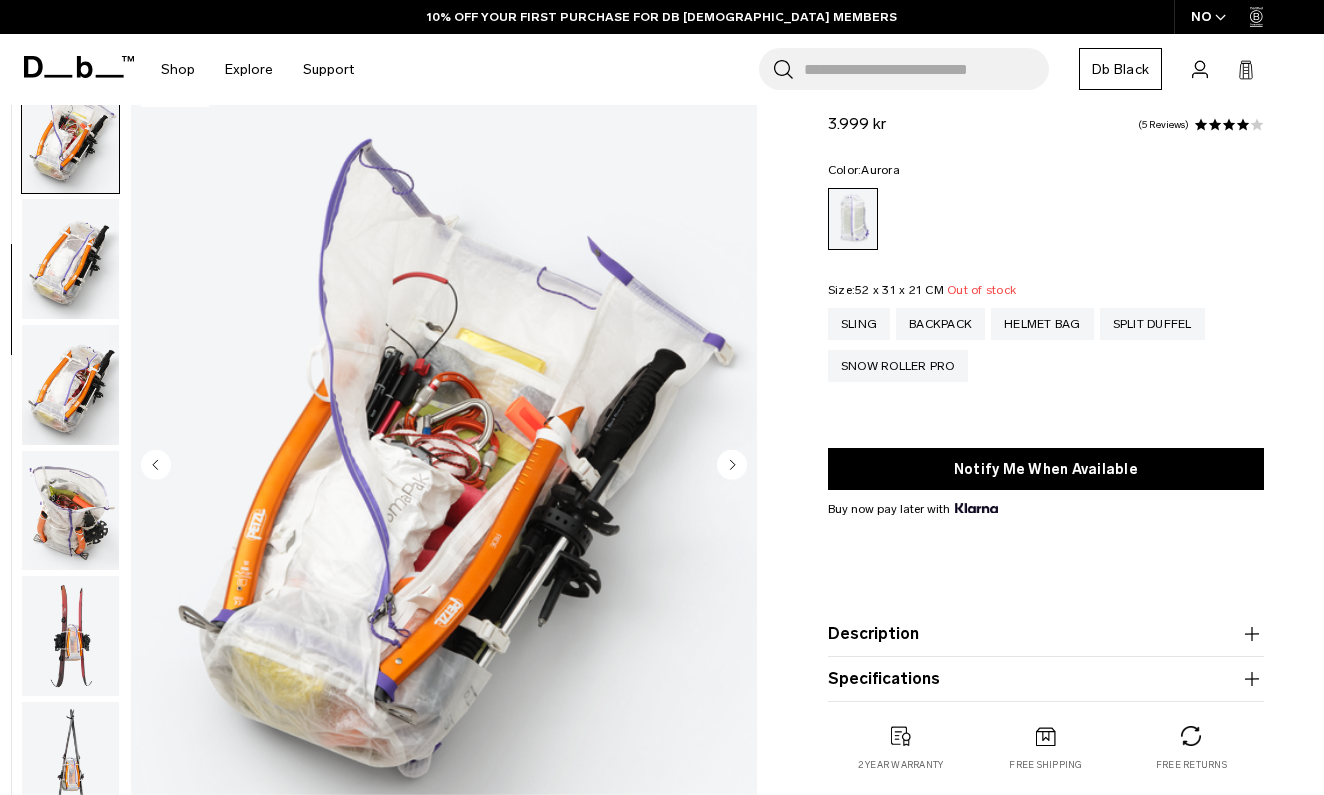 click at bounding box center [70, 511] 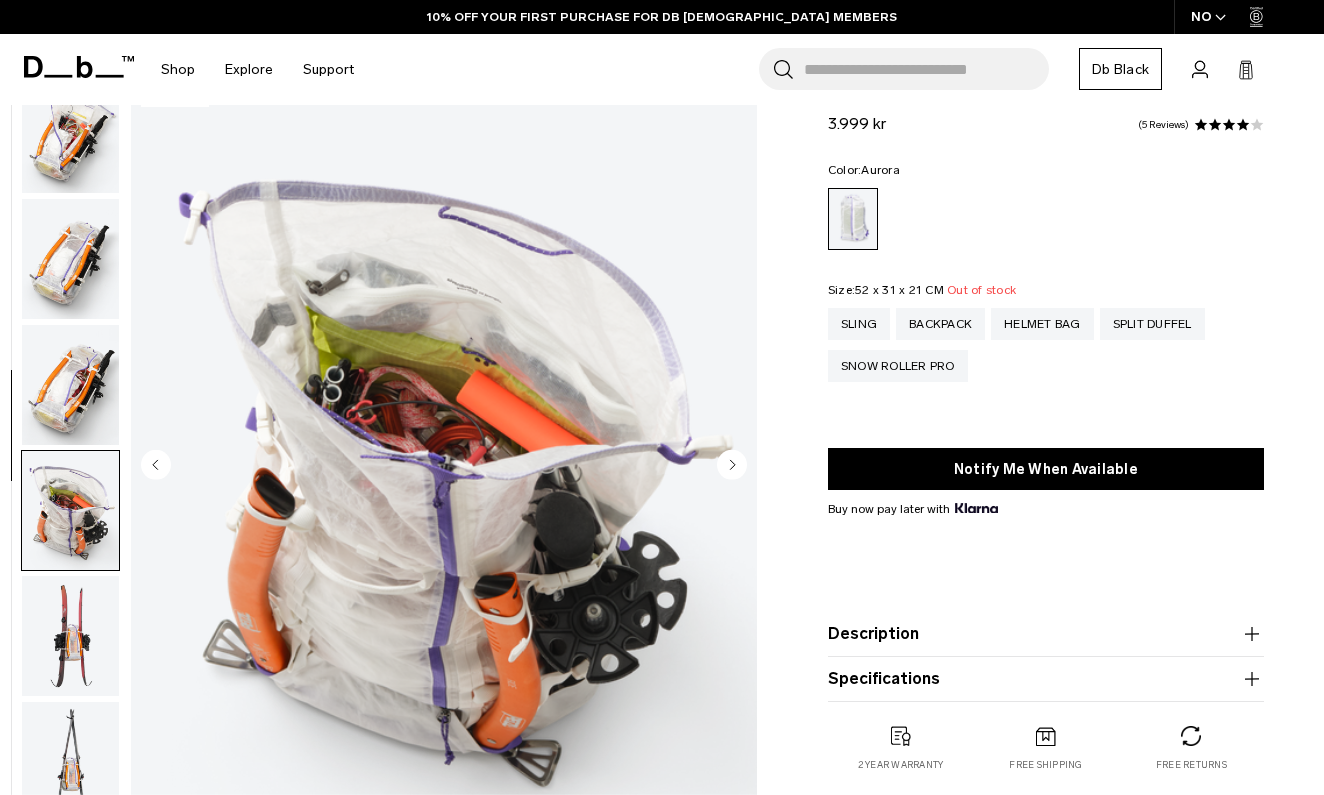 scroll, scrollTop: 887, scrollLeft: 0, axis: vertical 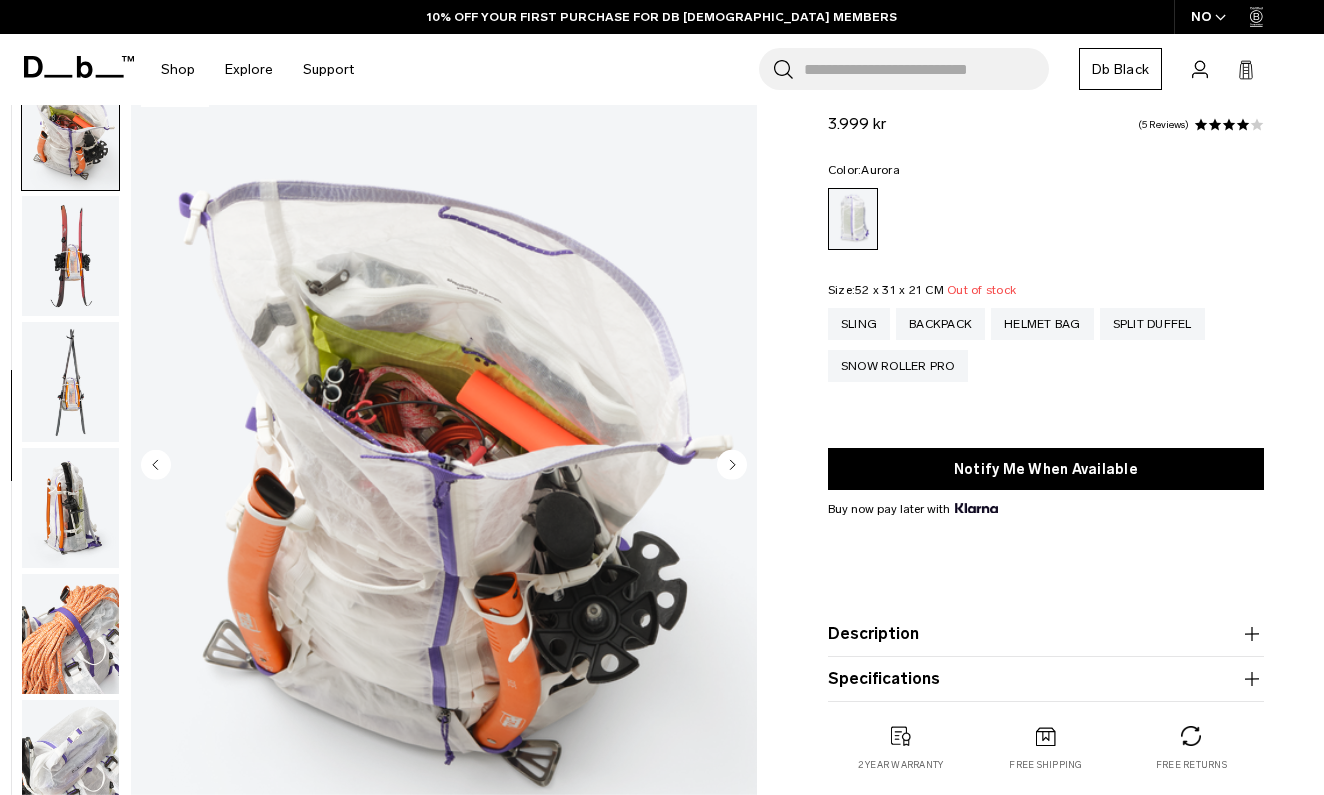 click at bounding box center [70, 382] 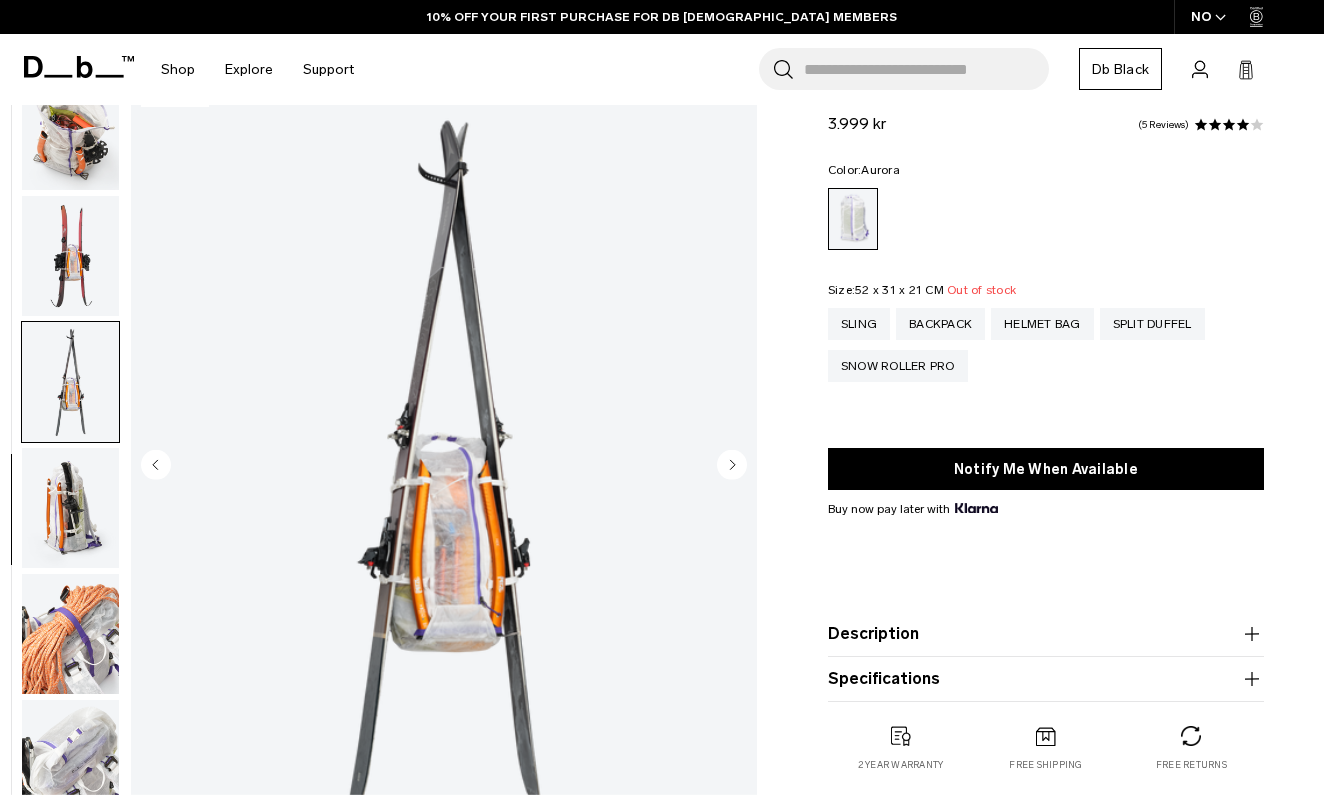 scroll, scrollTop: 1140, scrollLeft: 0, axis: vertical 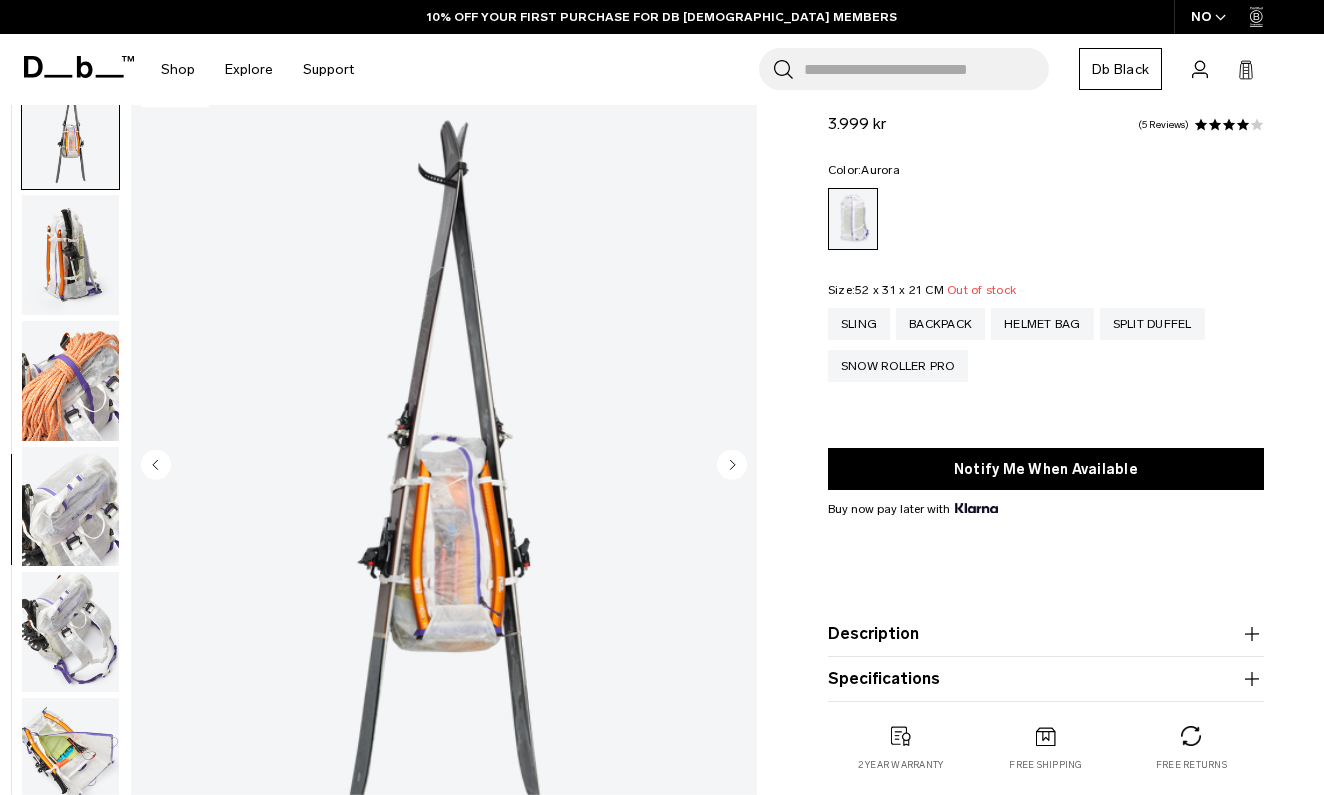 click at bounding box center (70, 381) 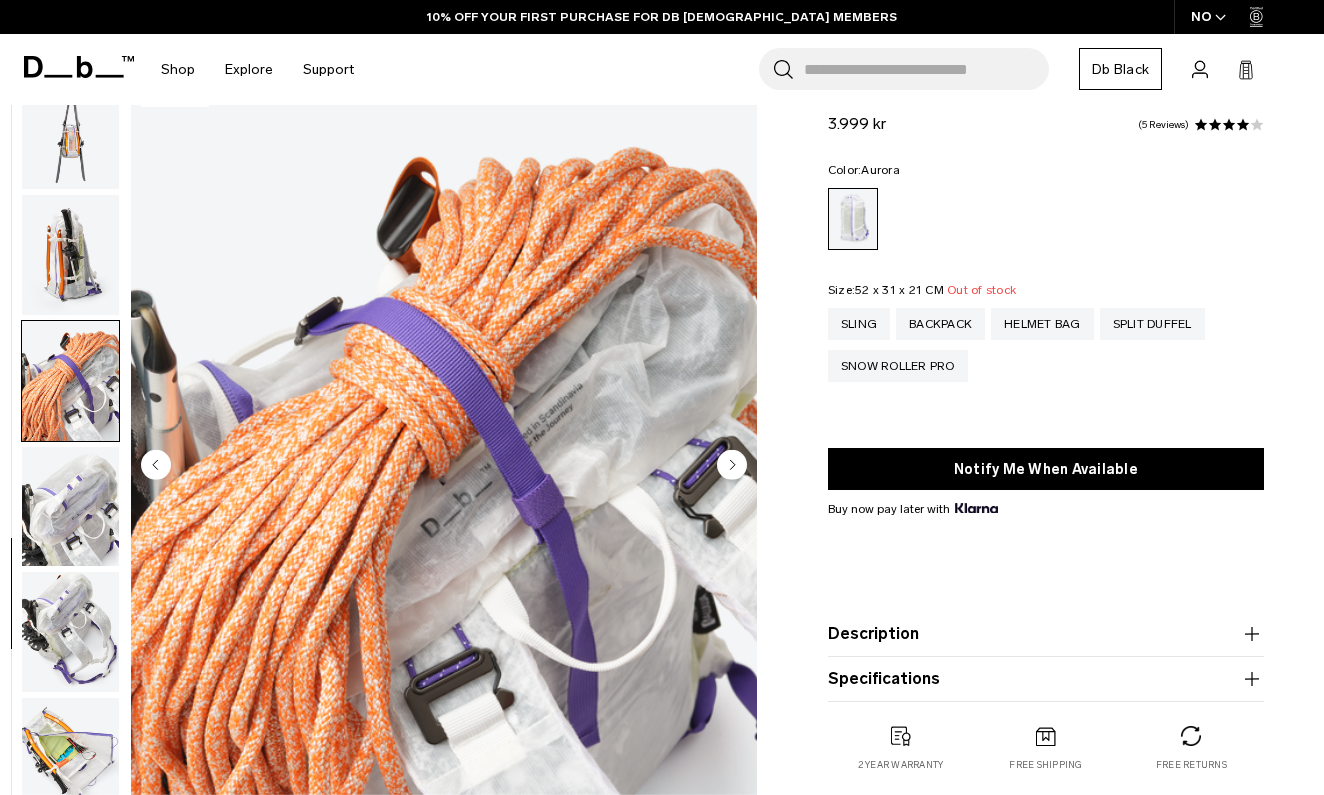 scroll, scrollTop: 1368, scrollLeft: 0, axis: vertical 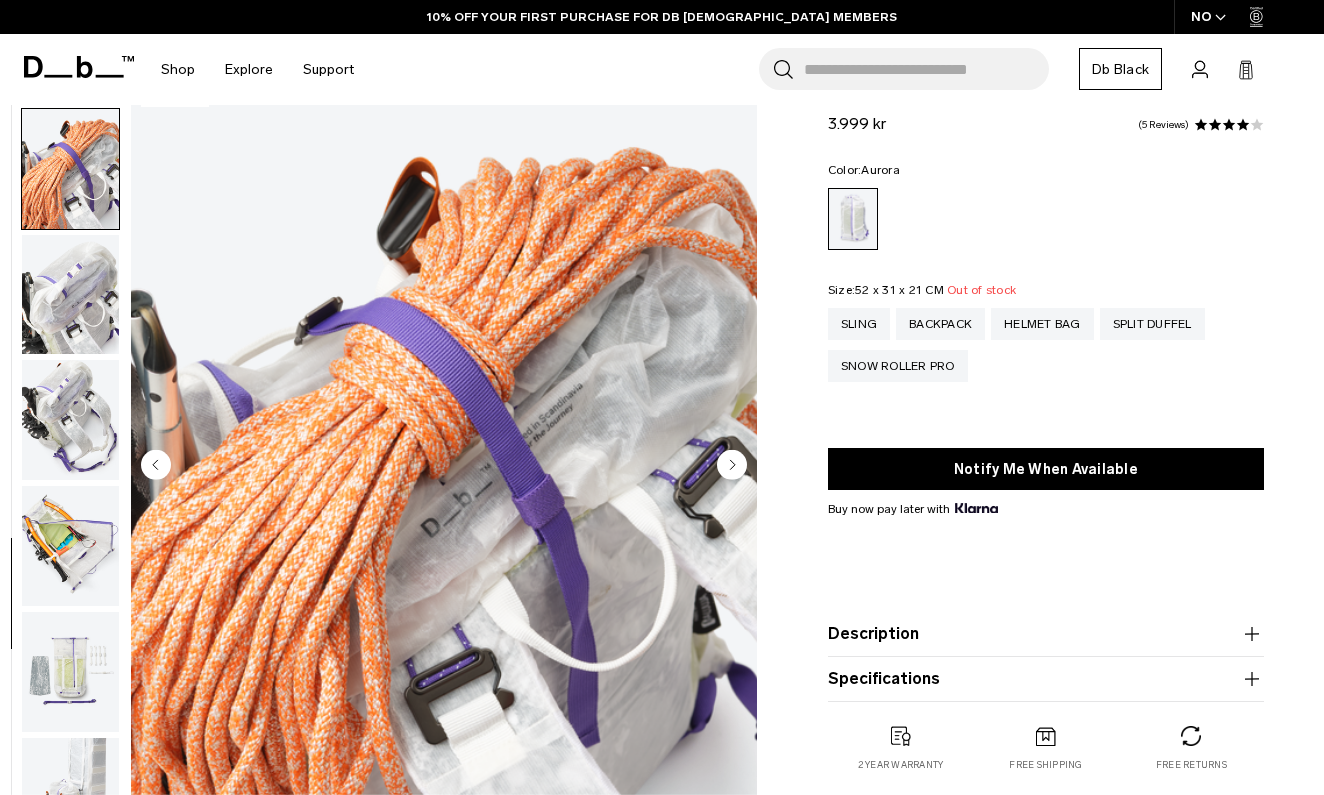click at bounding box center [70, 546] 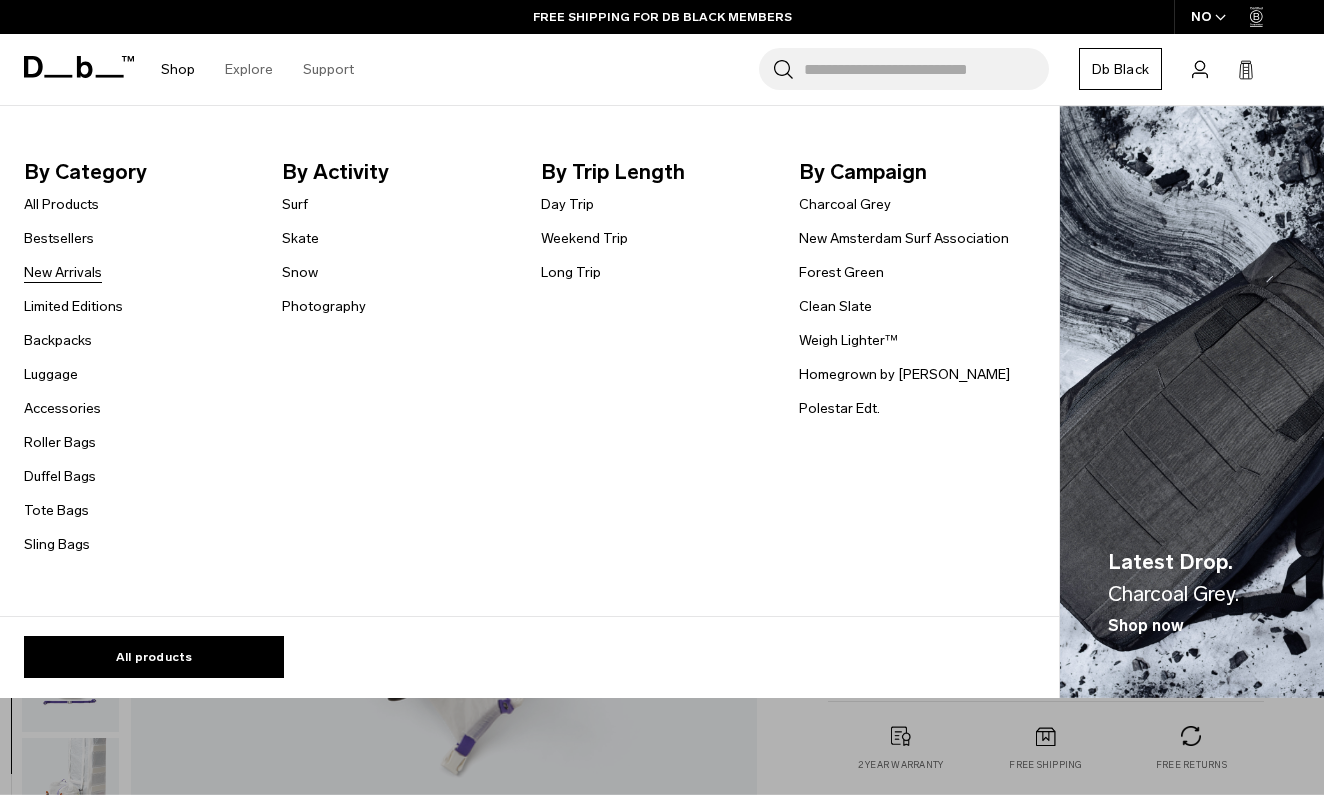 click on "New Arrivals" at bounding box center [63, 272] 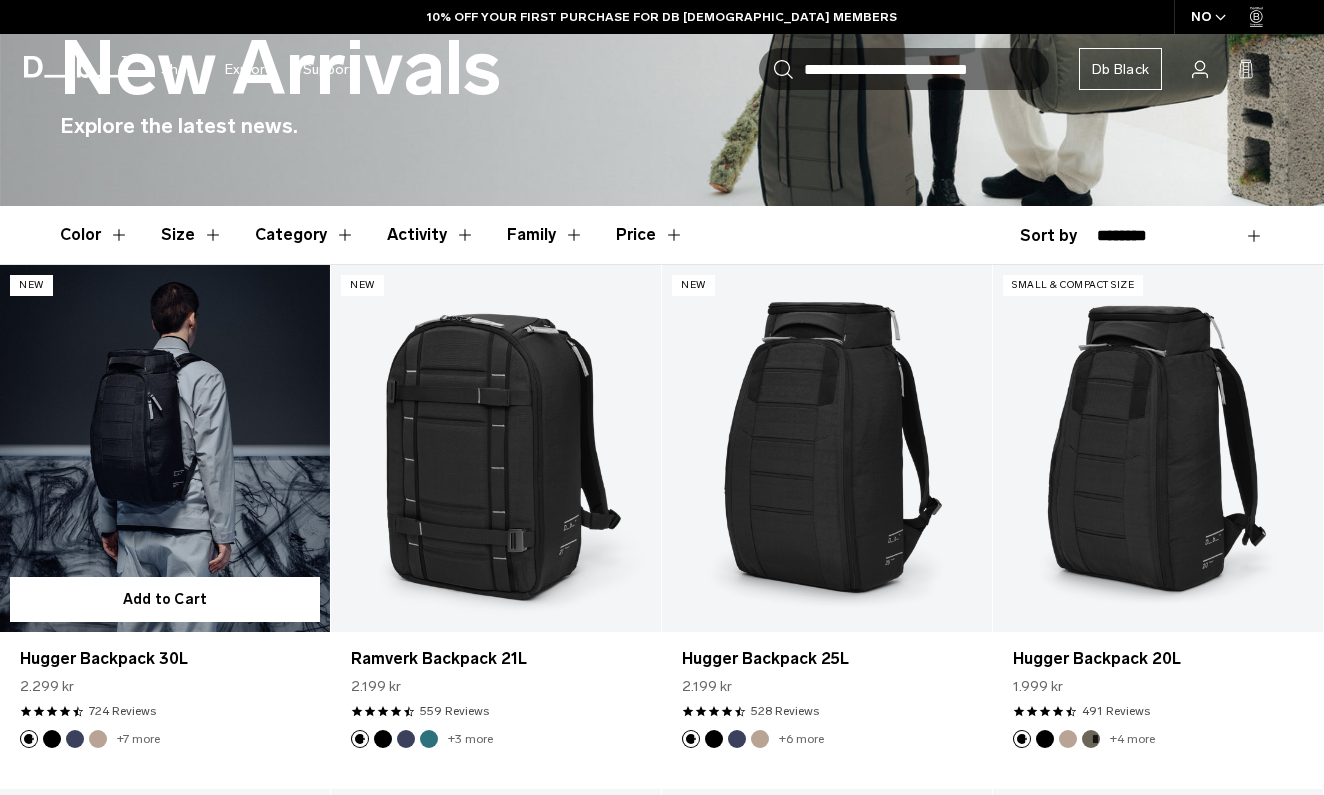 scroll, scrollTop: 444, scrollLeft: 0, axis: vertical 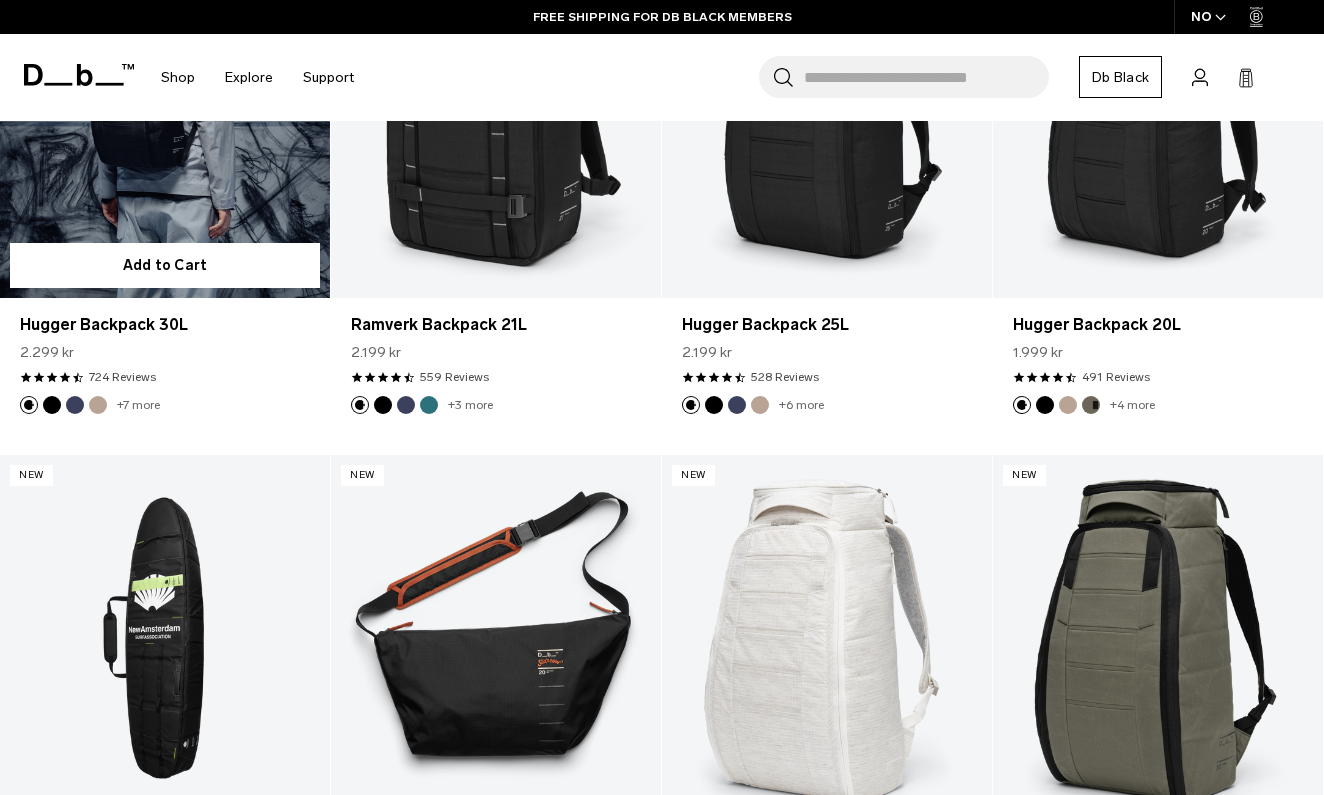 click at bounding box center [165, 114] 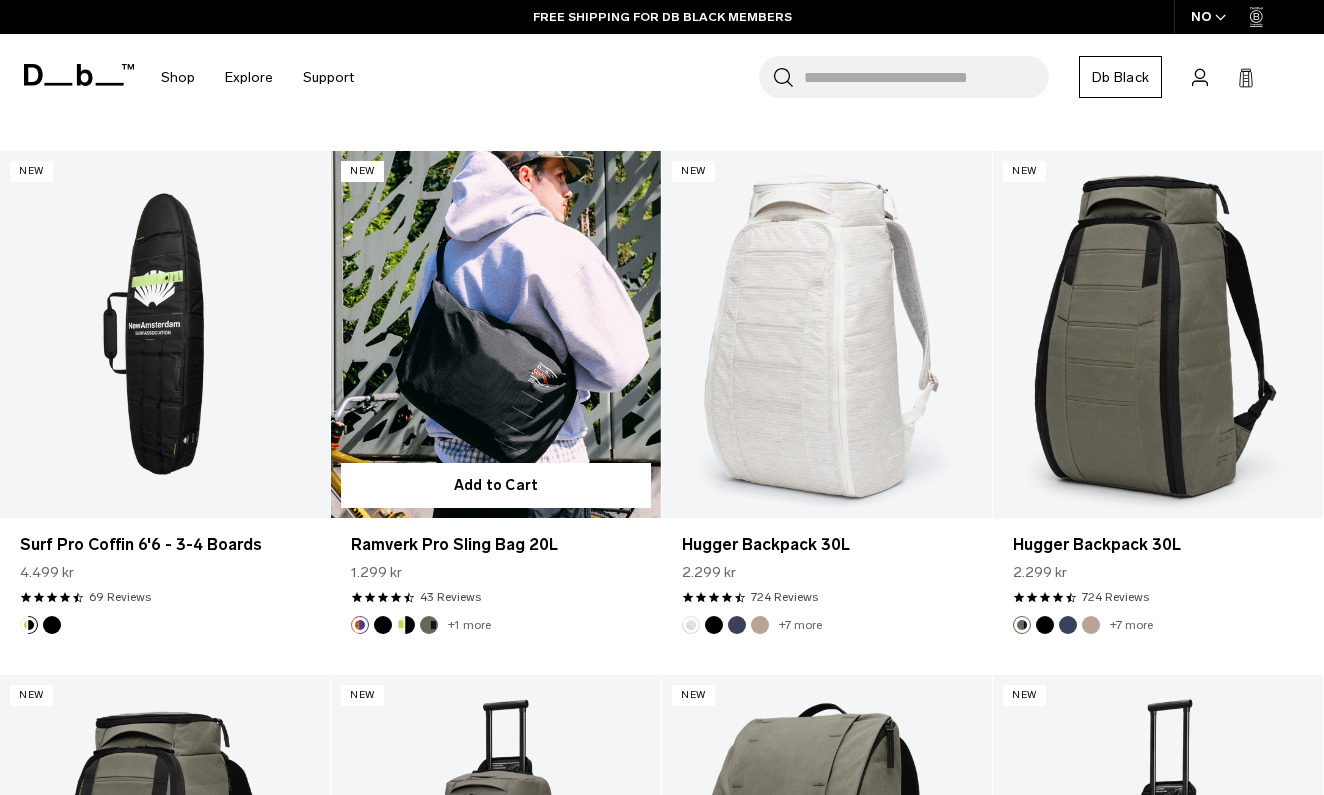scroll, scrollTop: 1103, scrollLeft: 0, axis: vertical 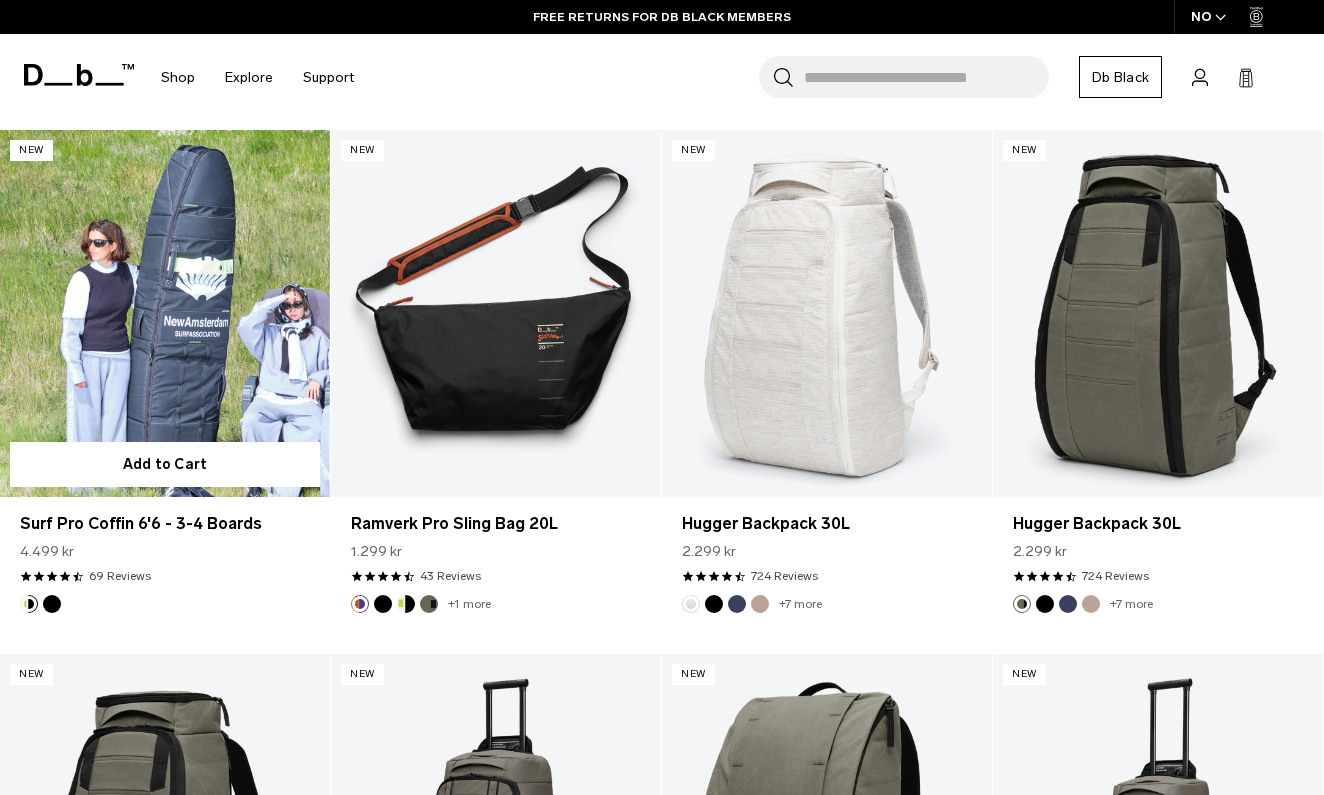 click at bounding box center (165, 313) 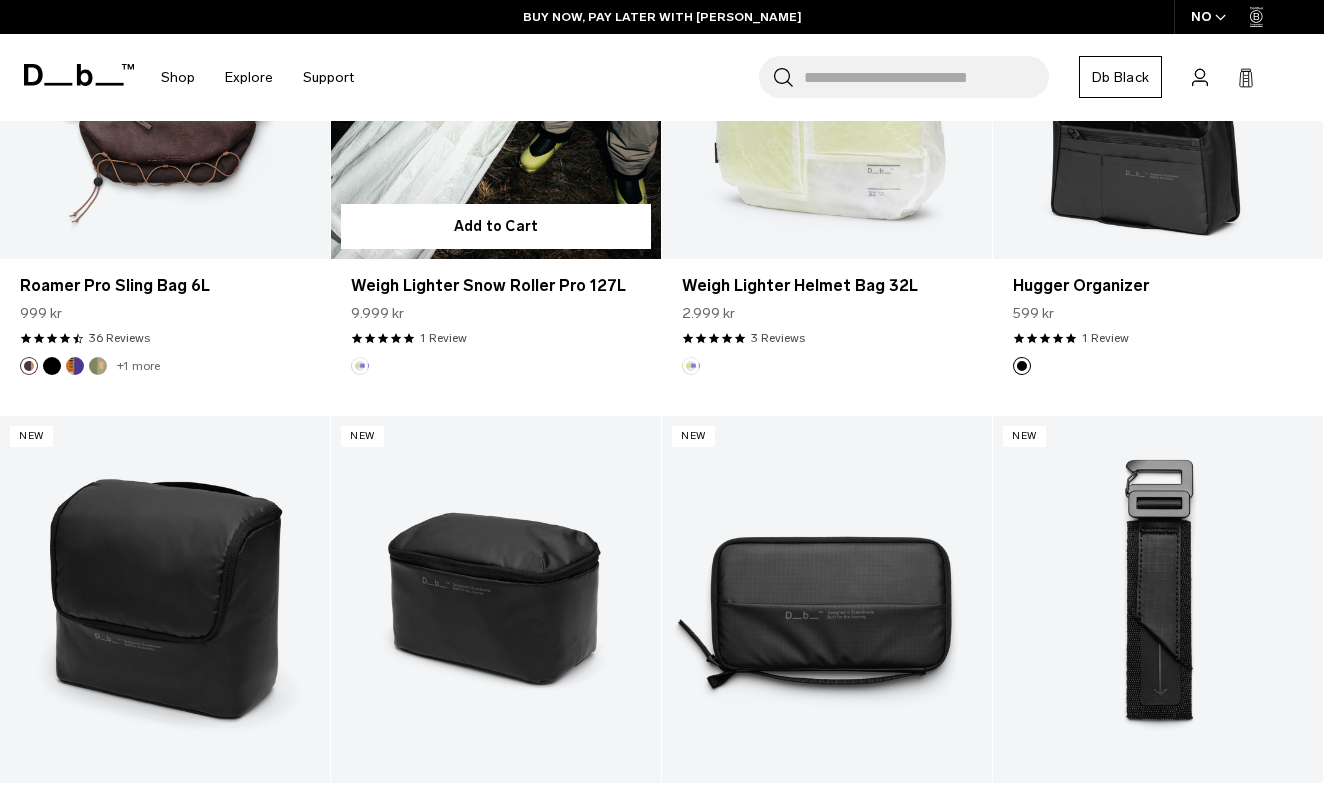 scroll, scrollTop: 3962, scrollLeft: 0, axis: vertical 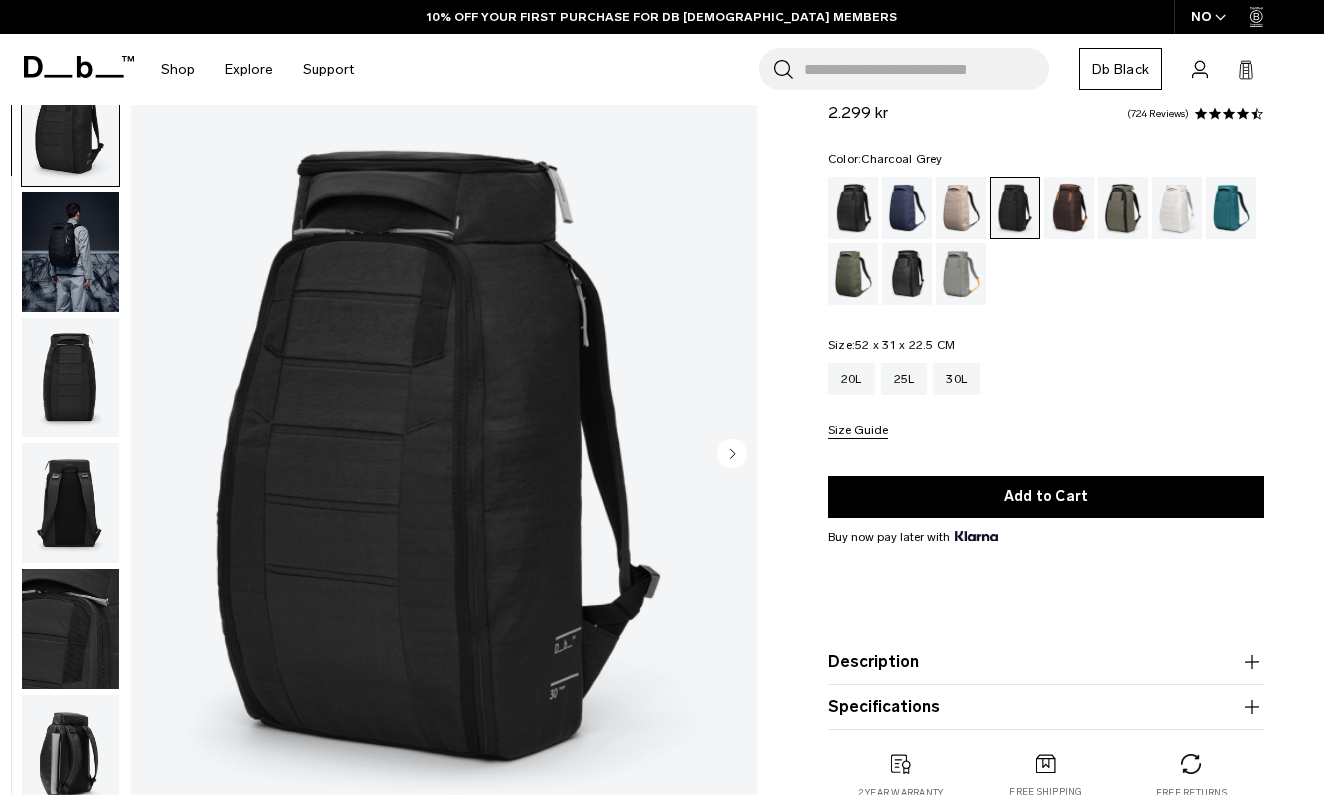 click at bounding box center [70, 252] 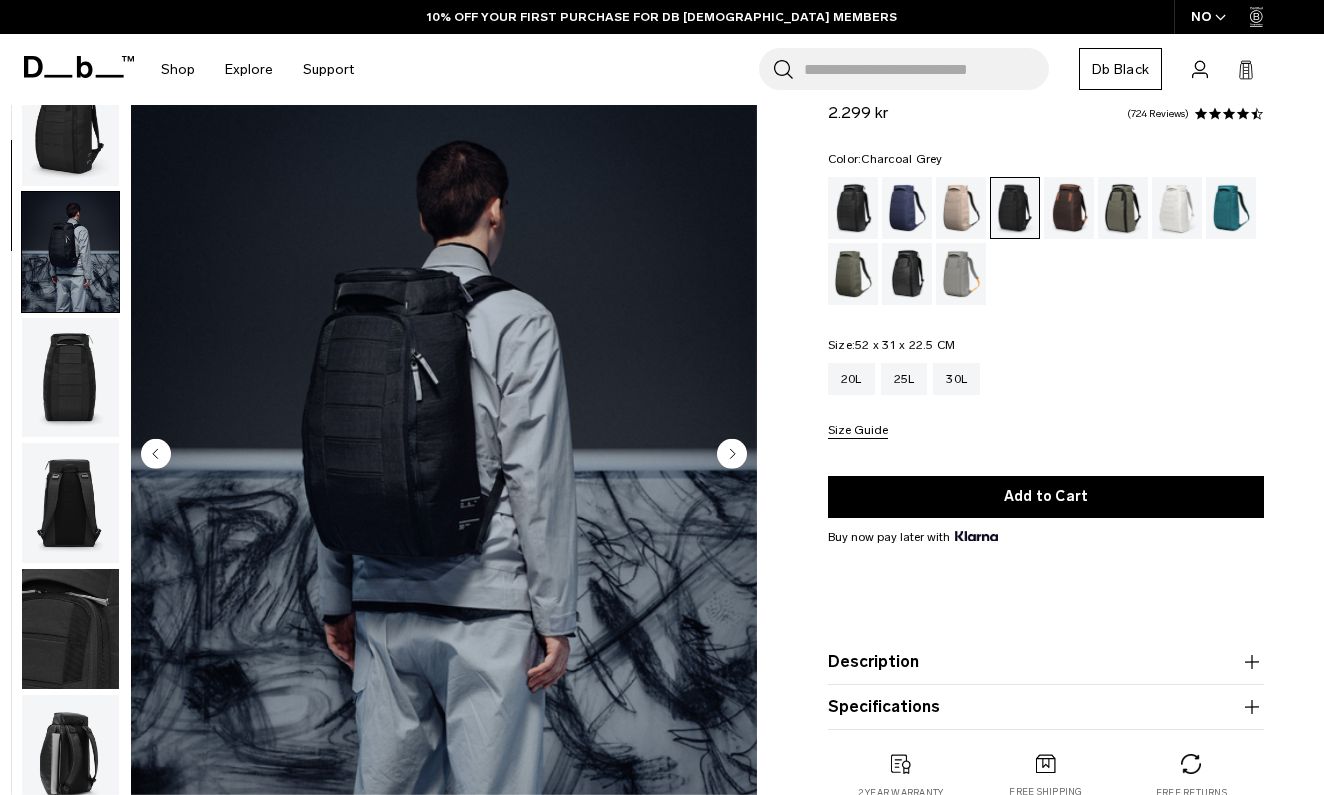 scroll, scrollTop: 127, scrollLeft: 0, axis: vertical 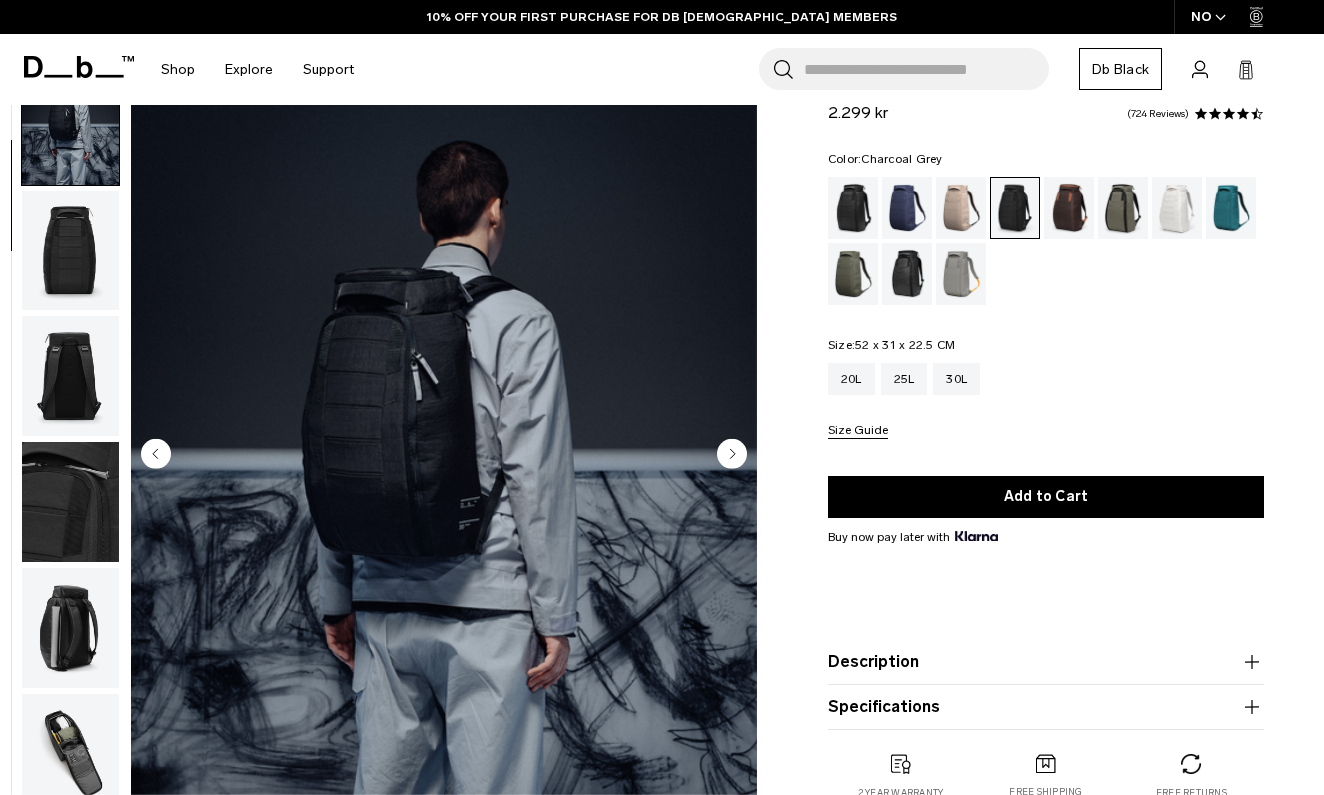 click at bounding box center (70, 251) 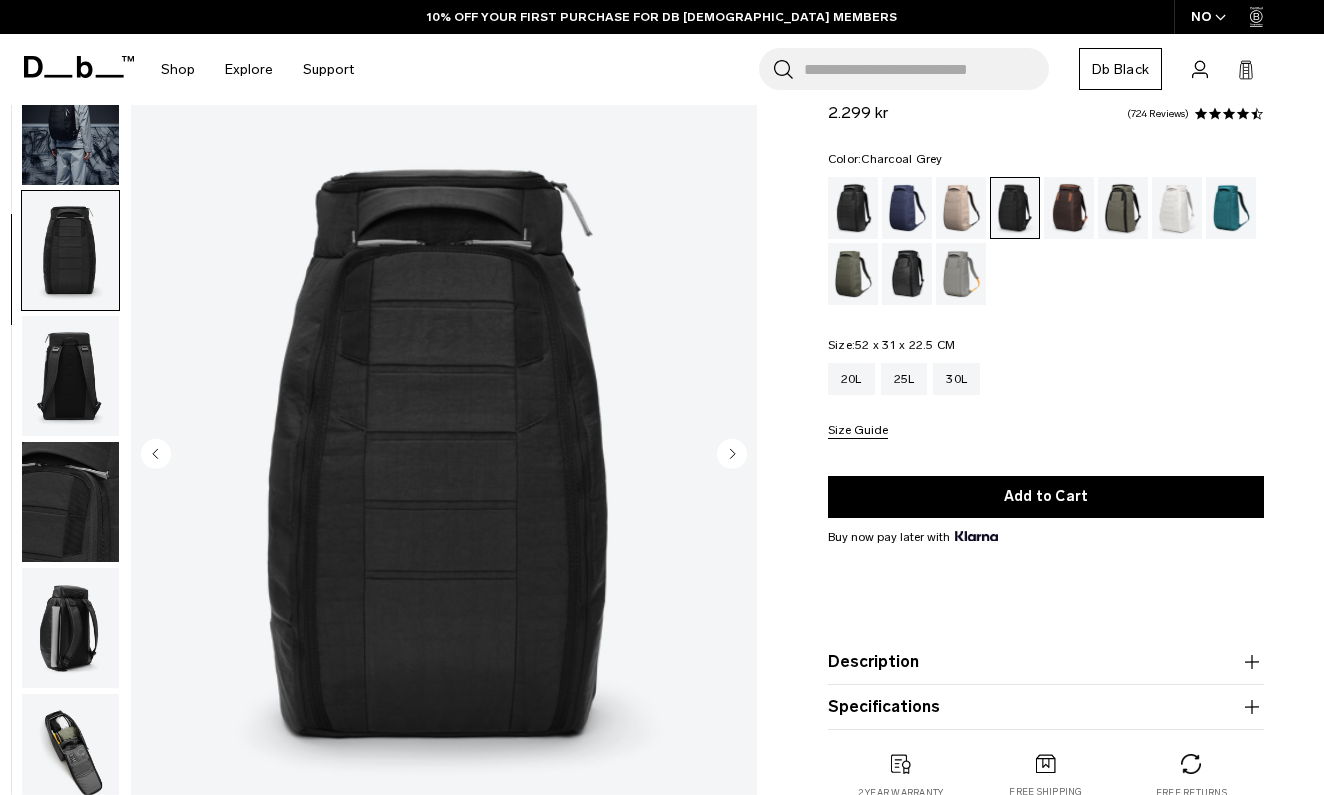 scroll, scrollTop: 254, scrollLeft: 0, axis: vertical 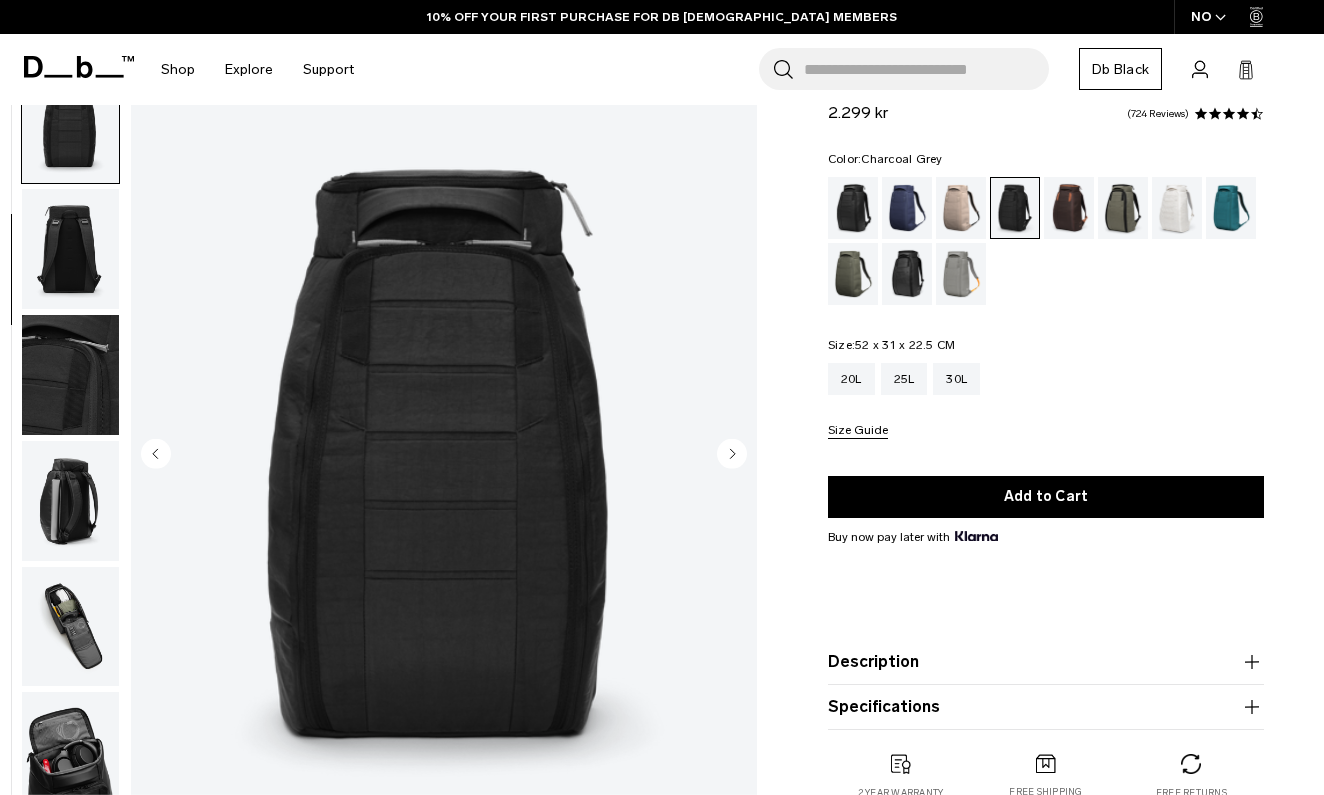 click at bounding box center [70, 249] 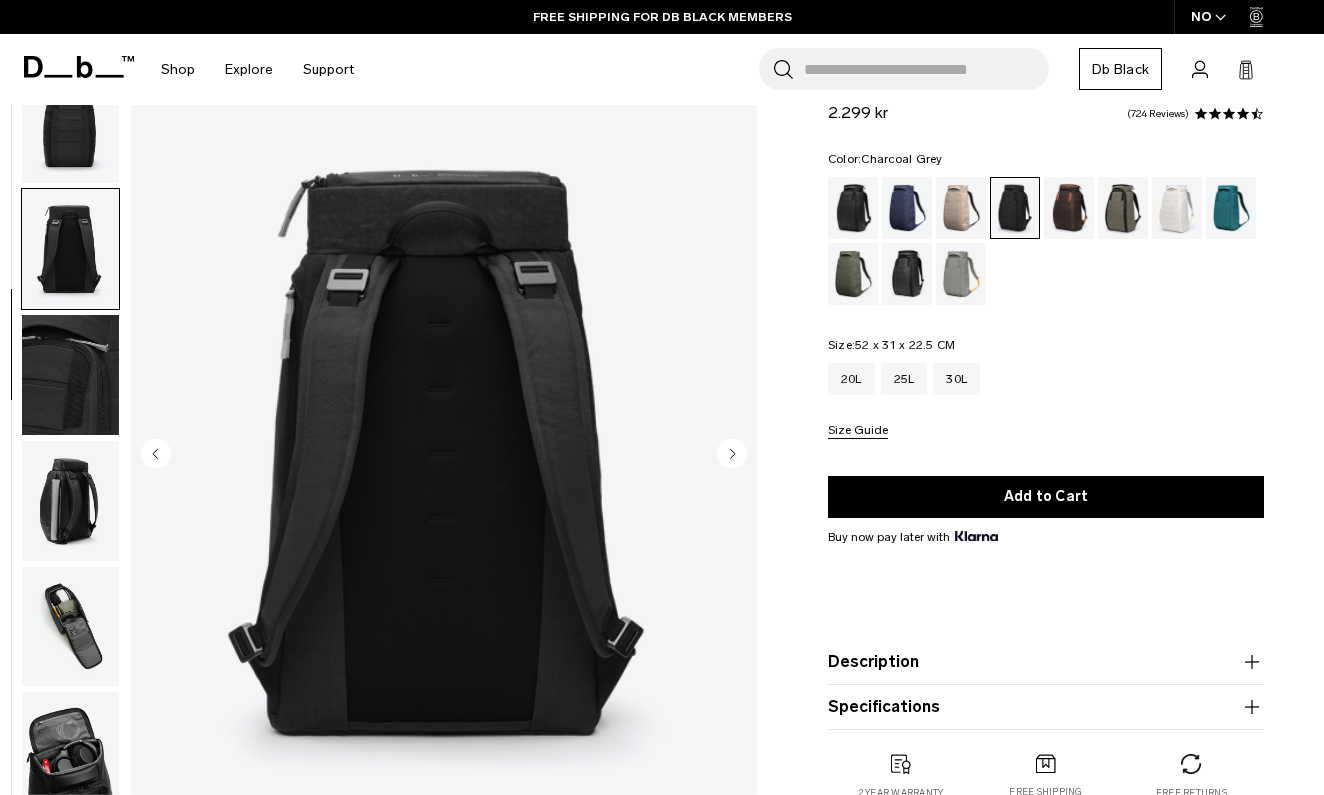 scroll, scrollTop: 382, scrollLeft: 0, axis: vertical 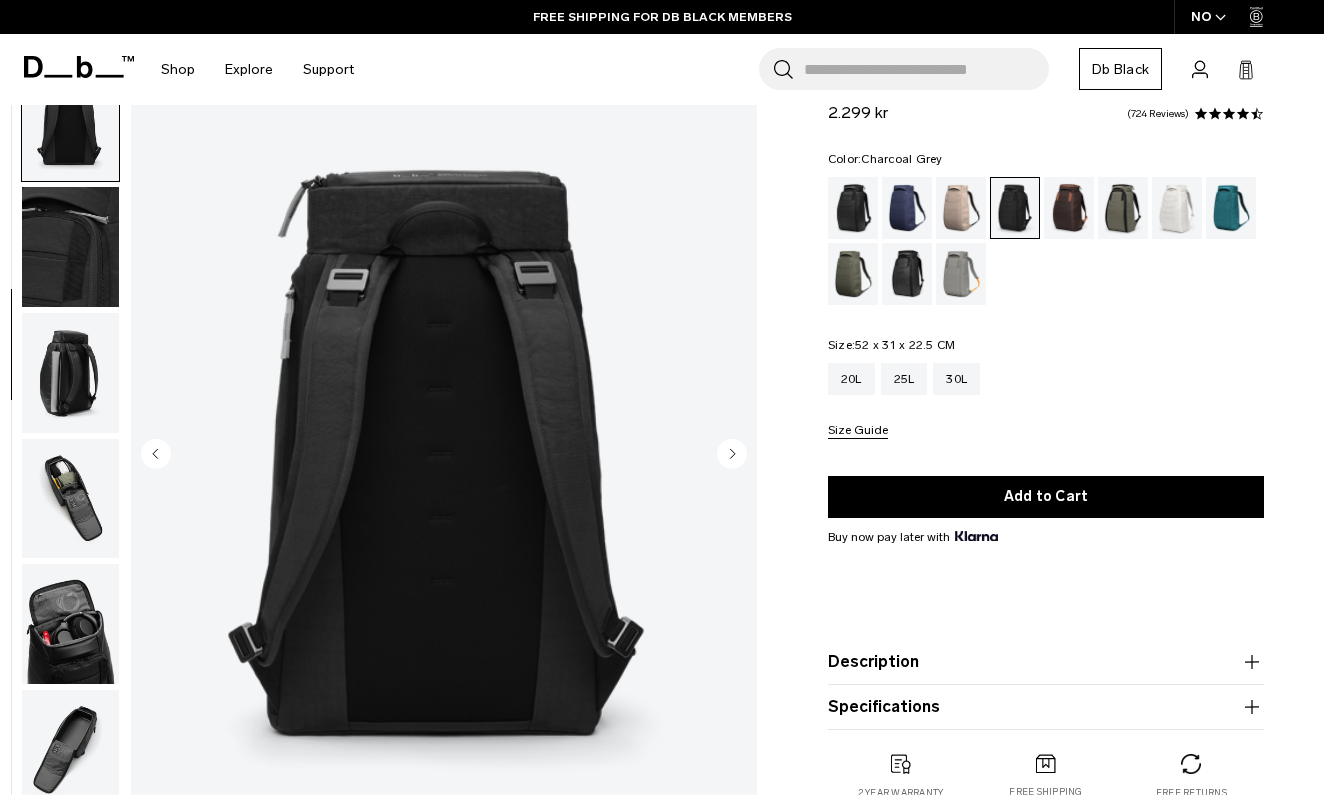 click at bounding box center [70, 247] 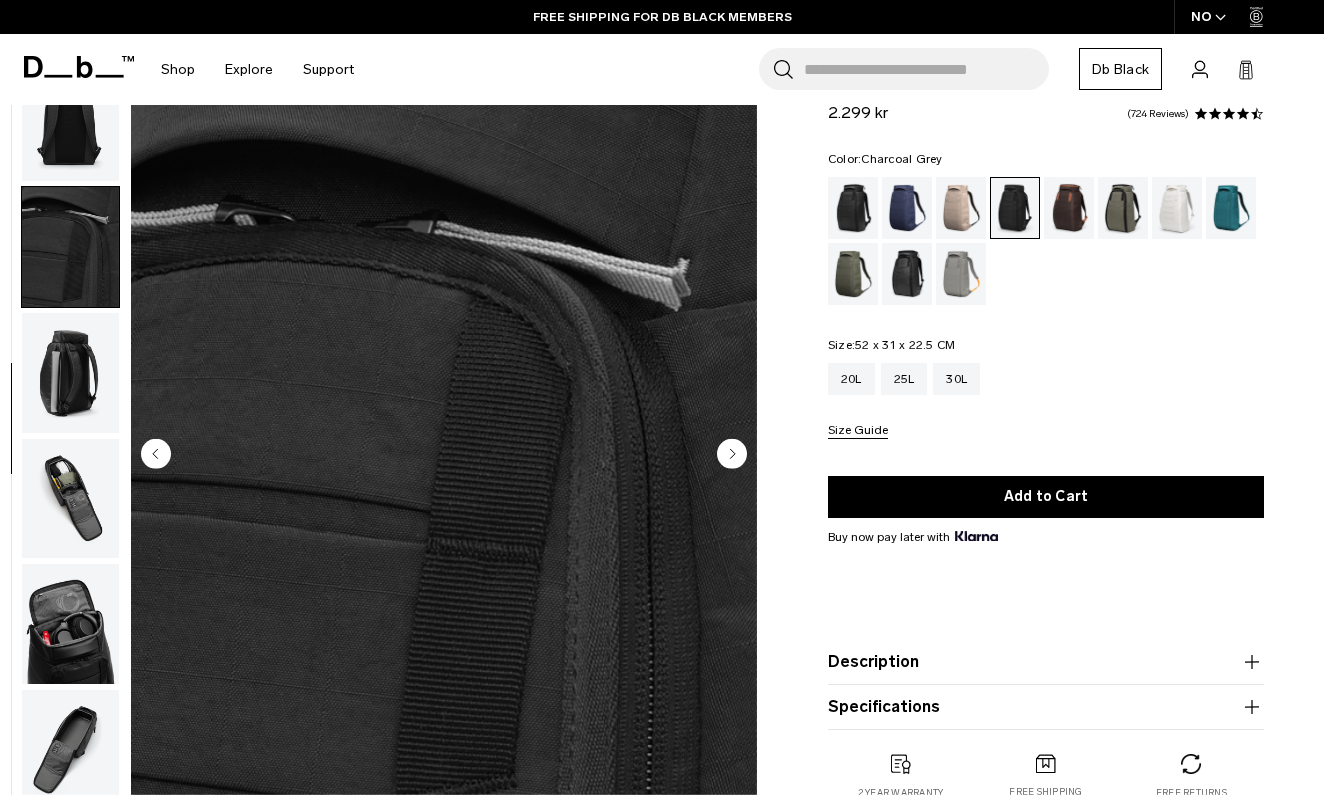 scroll, scrollTop: 486, scrollLeft: 0, axis: vertical 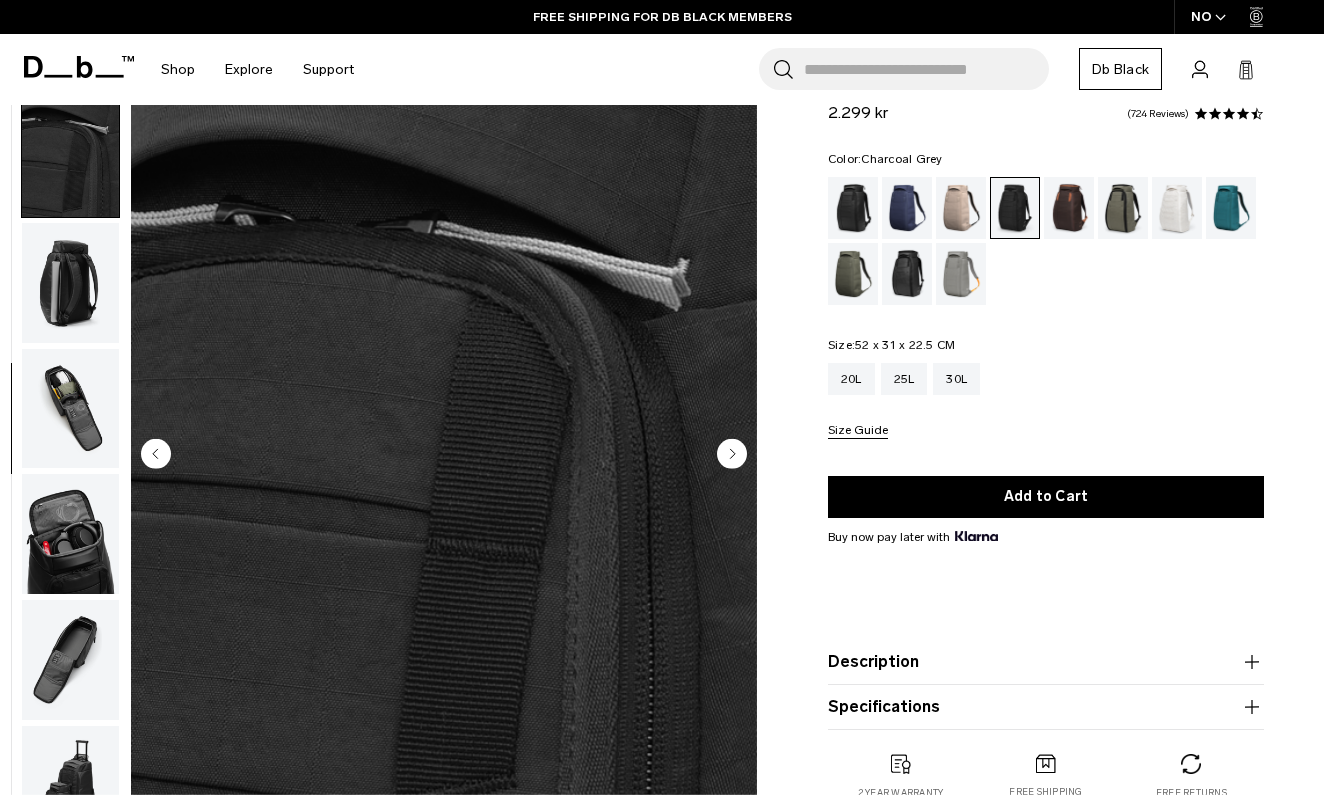 click at bounding box center (70, 283) 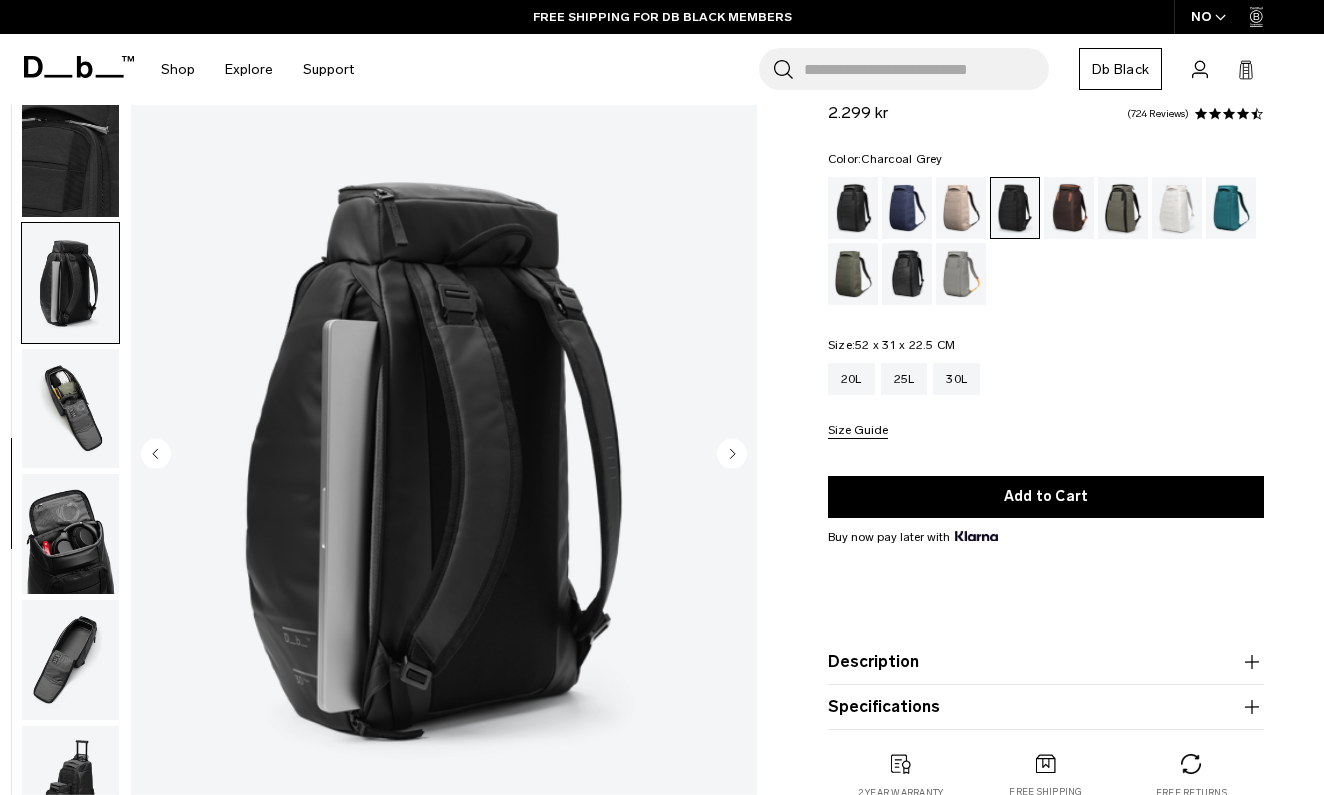 click at bounding box center [70, 409] 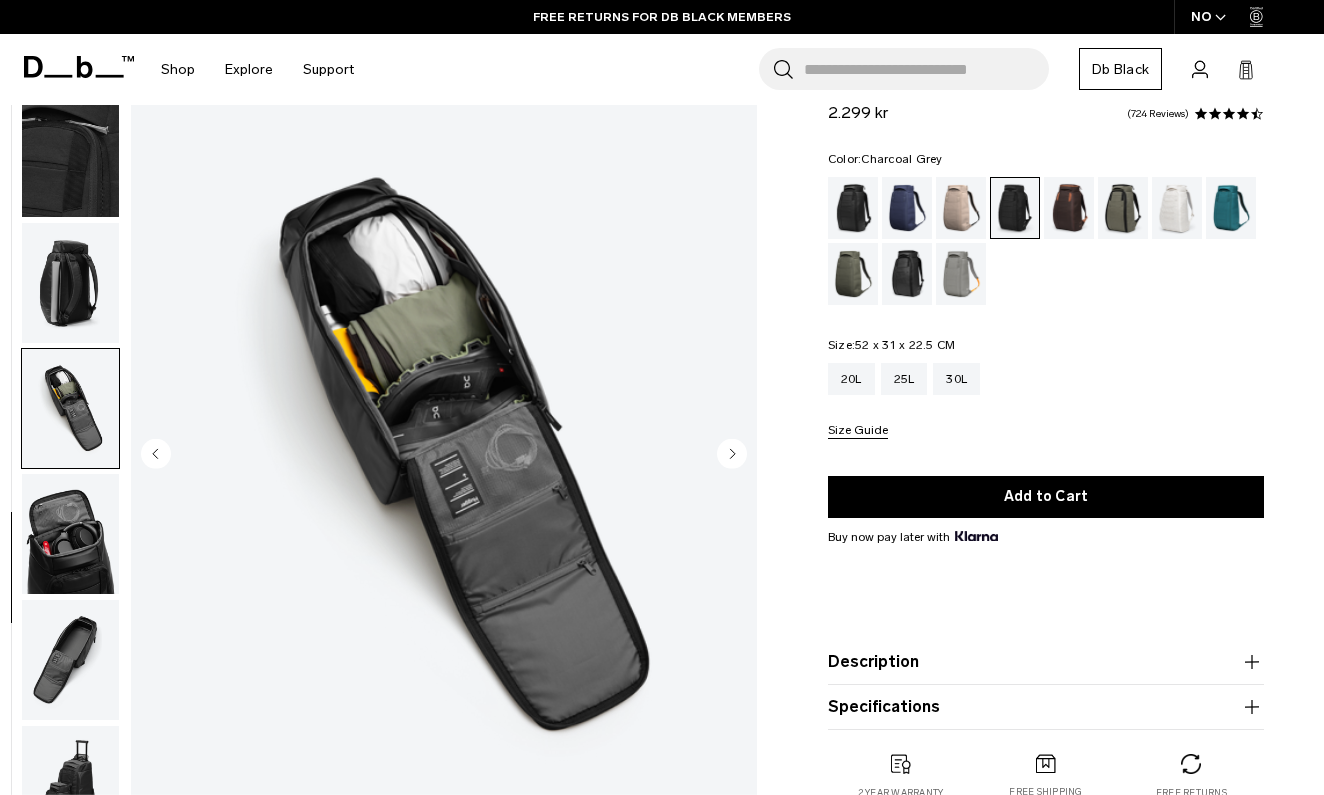 click at bounding box center [70, 534] 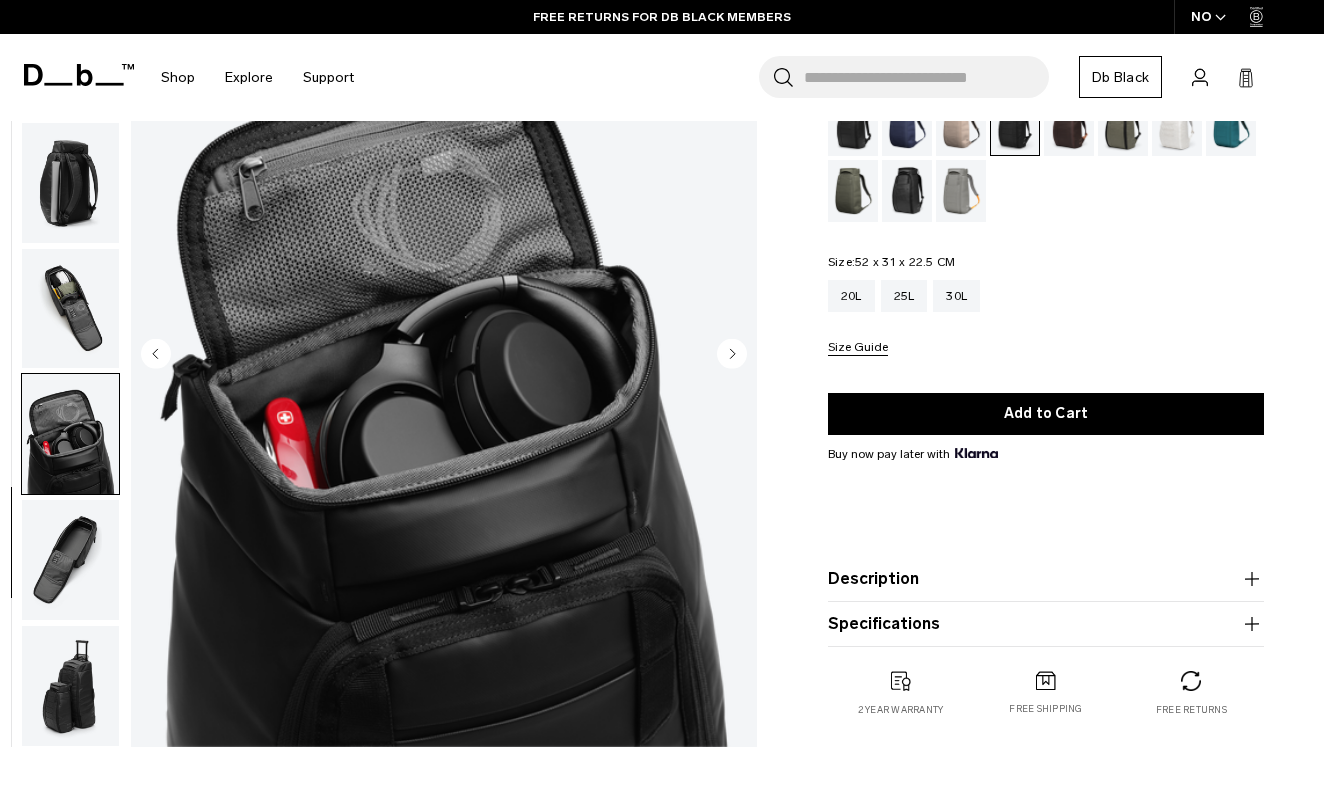 scroll, scrollTop: 188, scrollLeft: 0, axis: vertical 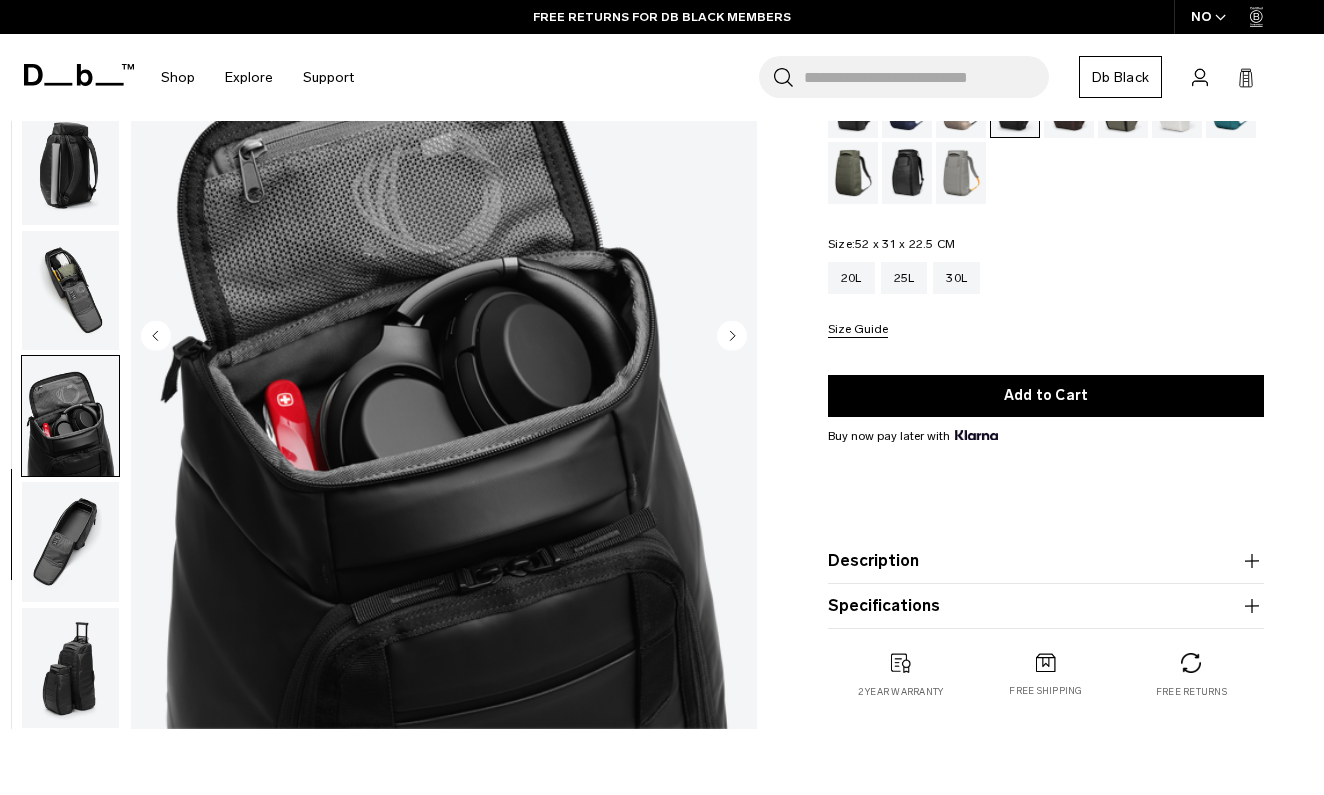 click at bounding box center (70, 542) 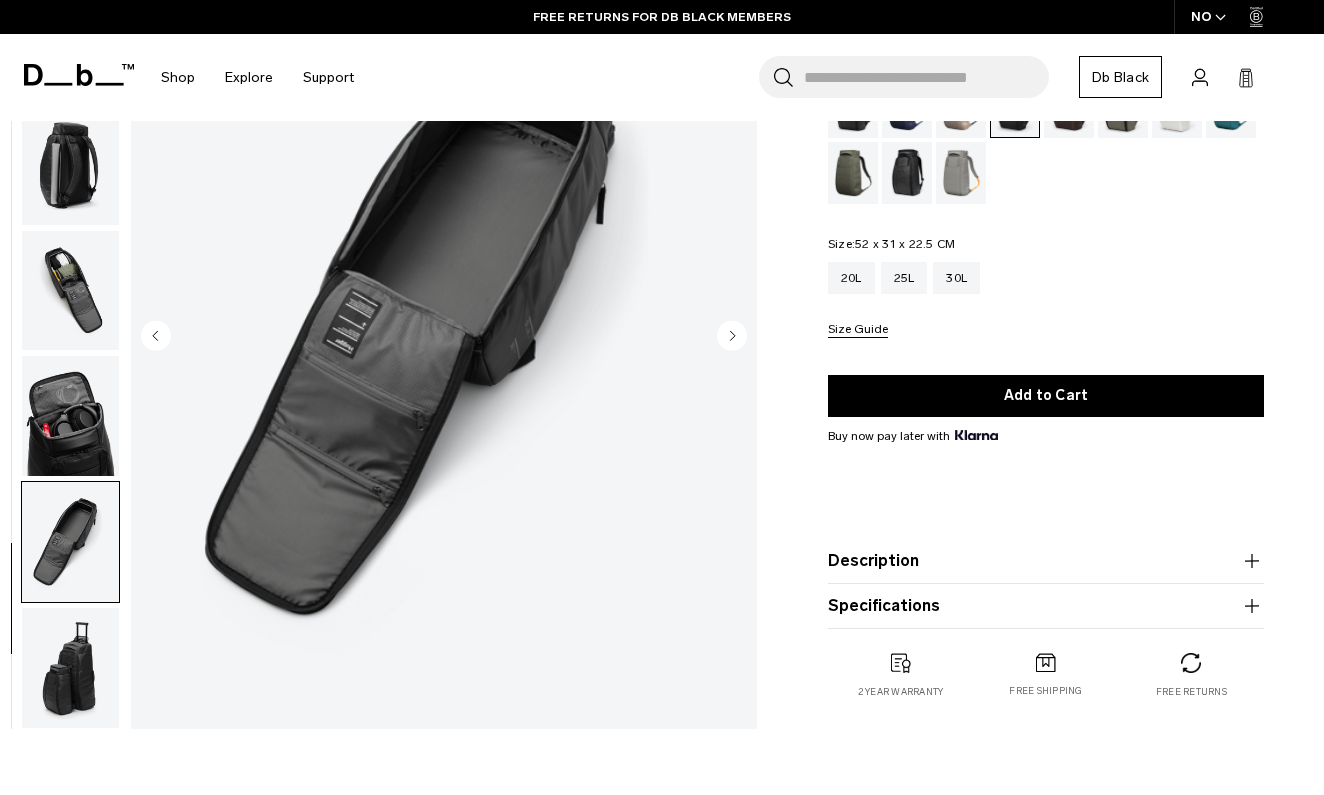click at bounding box center (70, 668) 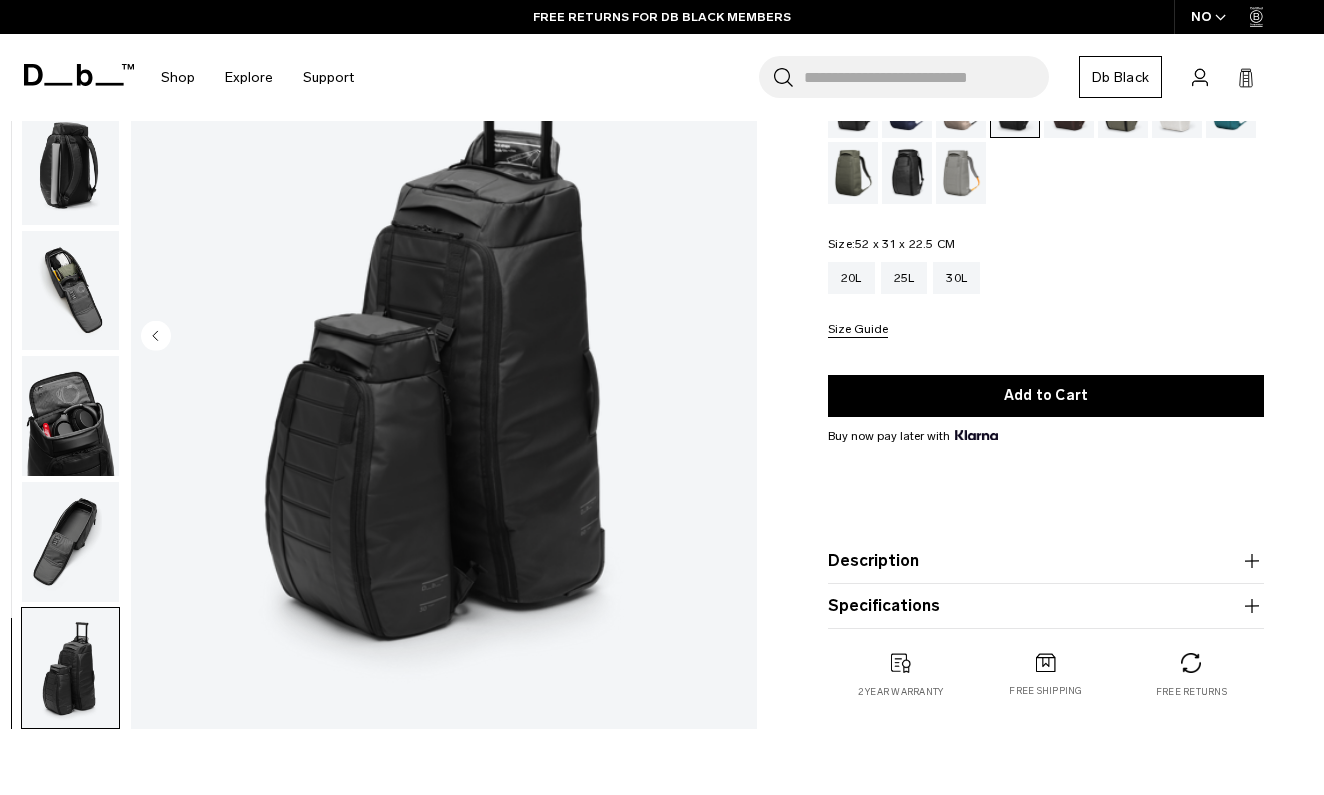 click at bounding box center (70, 338) 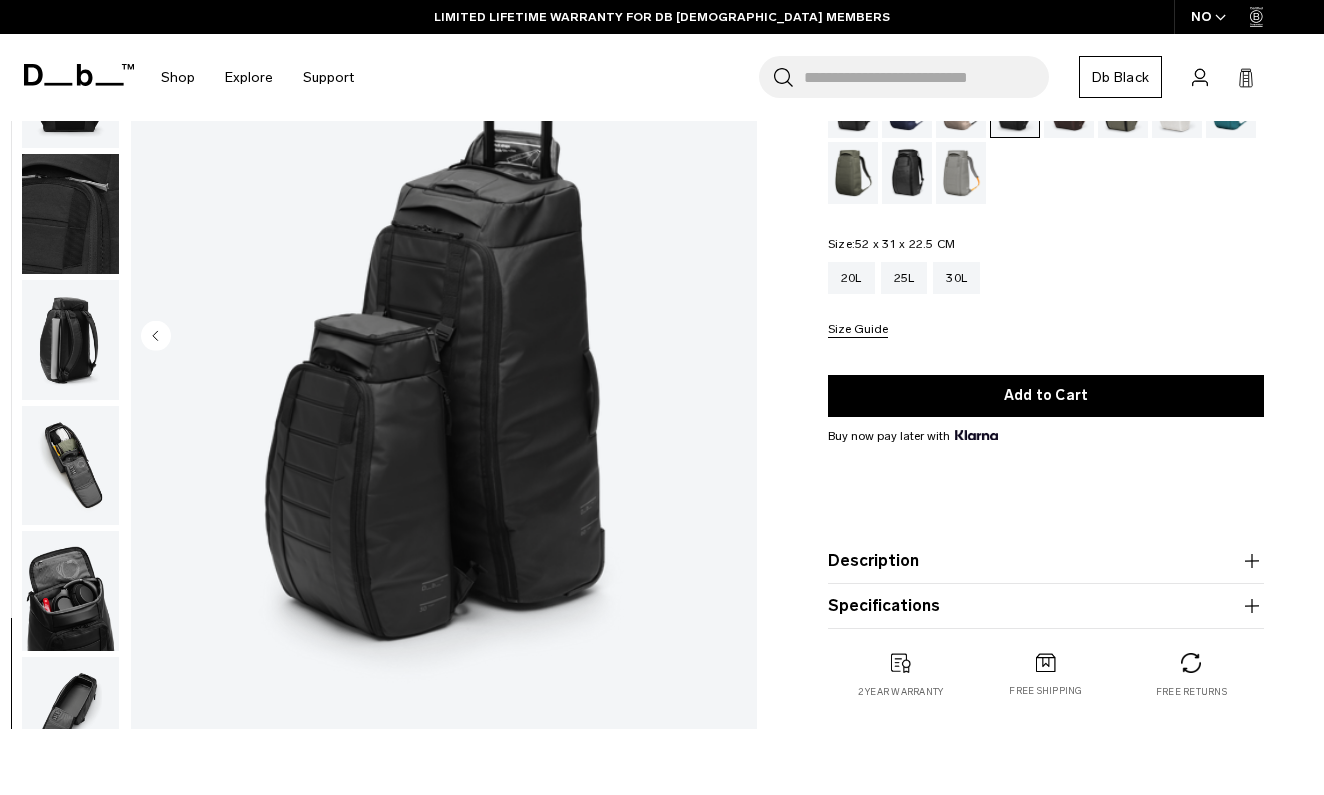 click at bounding box center (70, 214) 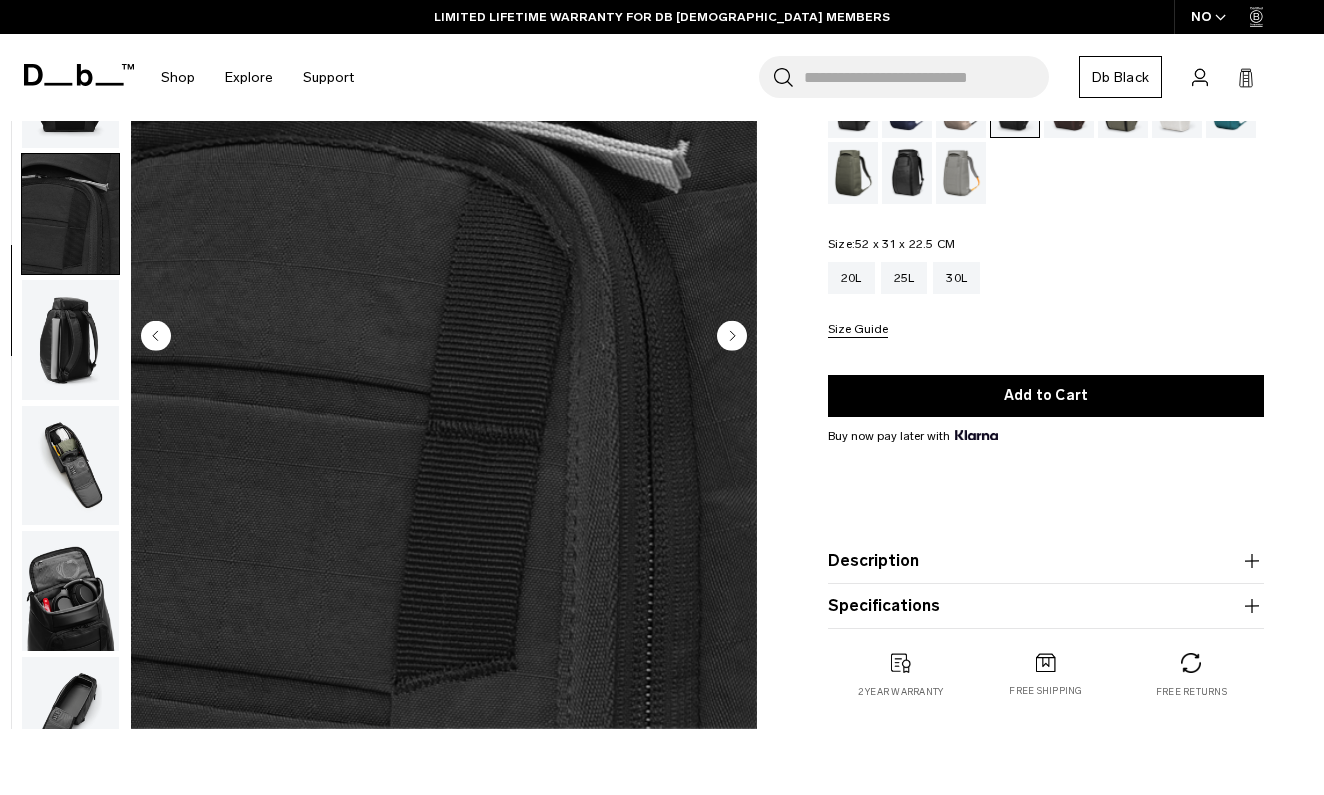 scroll, scrollTop: 486, scrollLeft: 0, axis: vertical 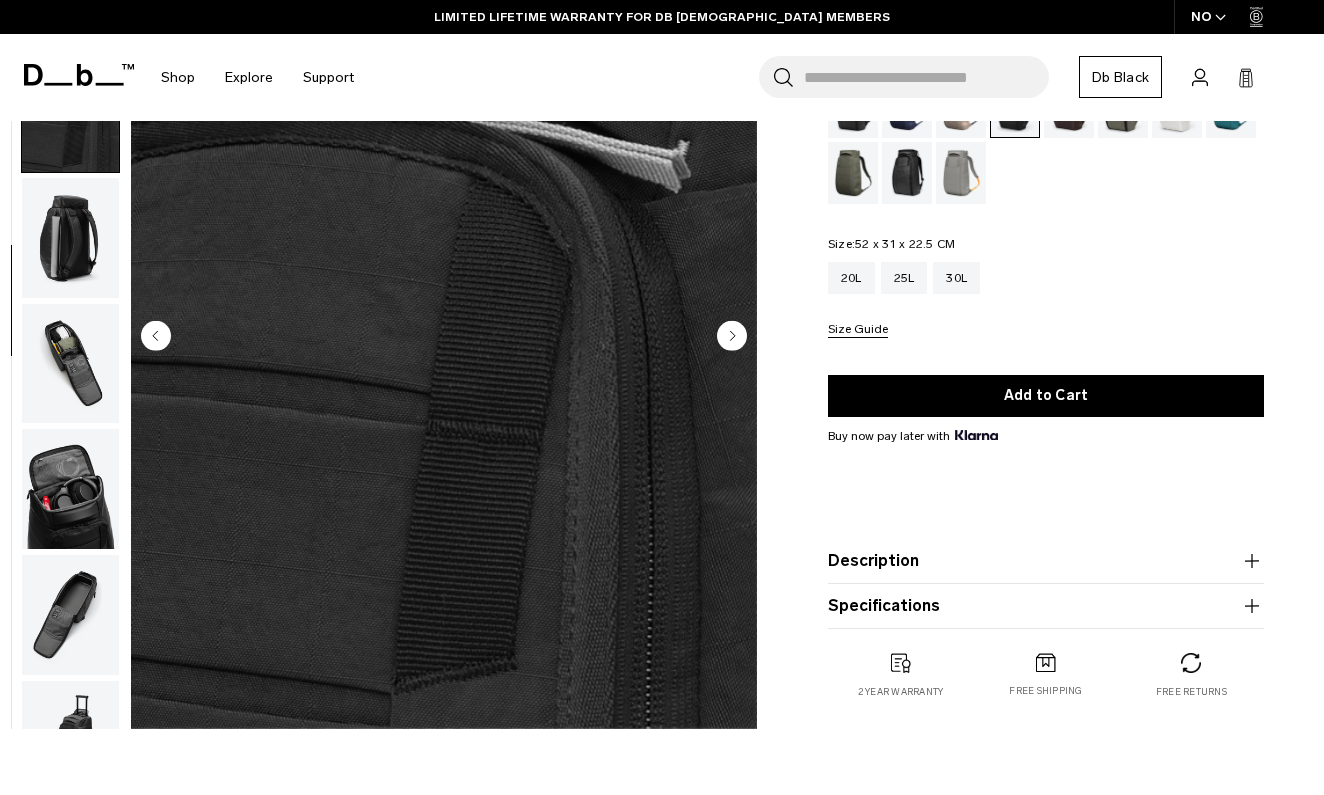 click at bounding box center [70, 364] 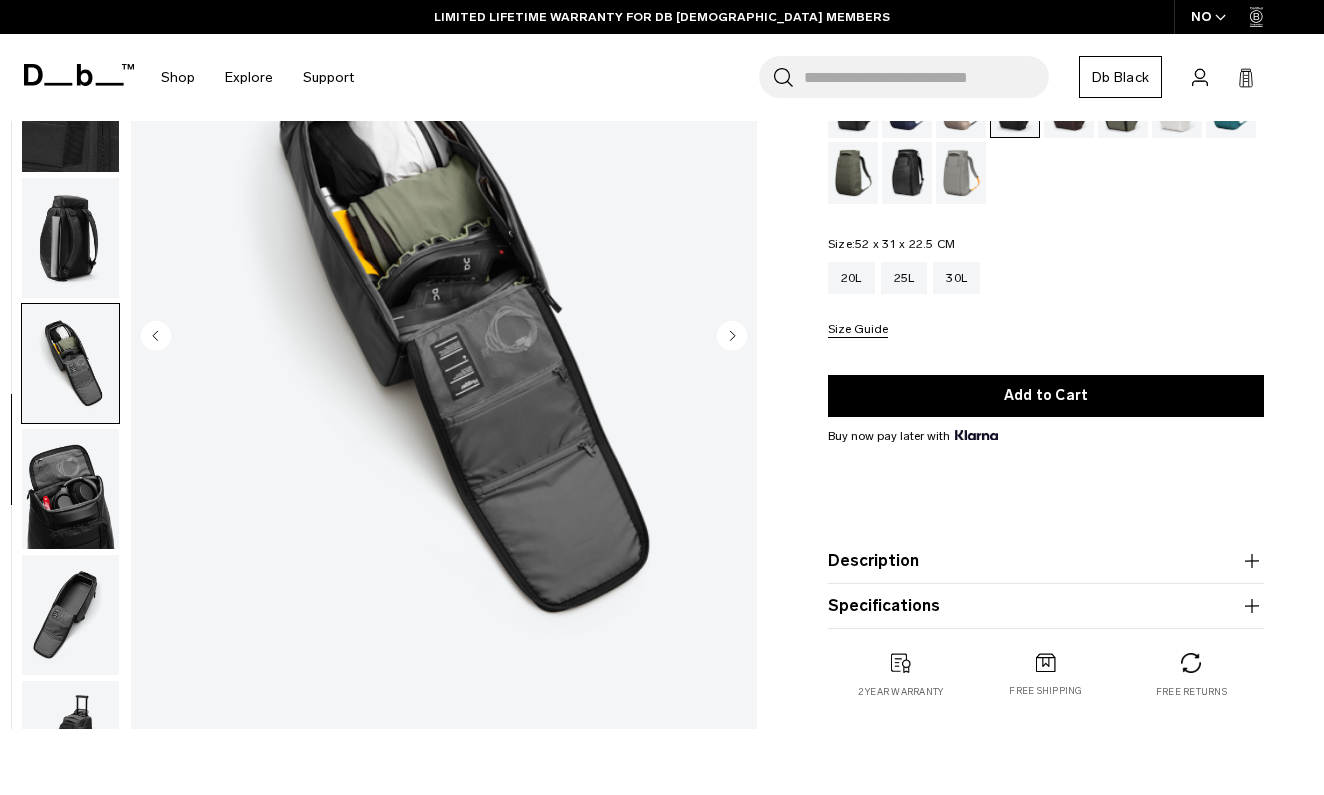 scroll, scrollTop: 486, scrollLeft: 0, axis: vertical 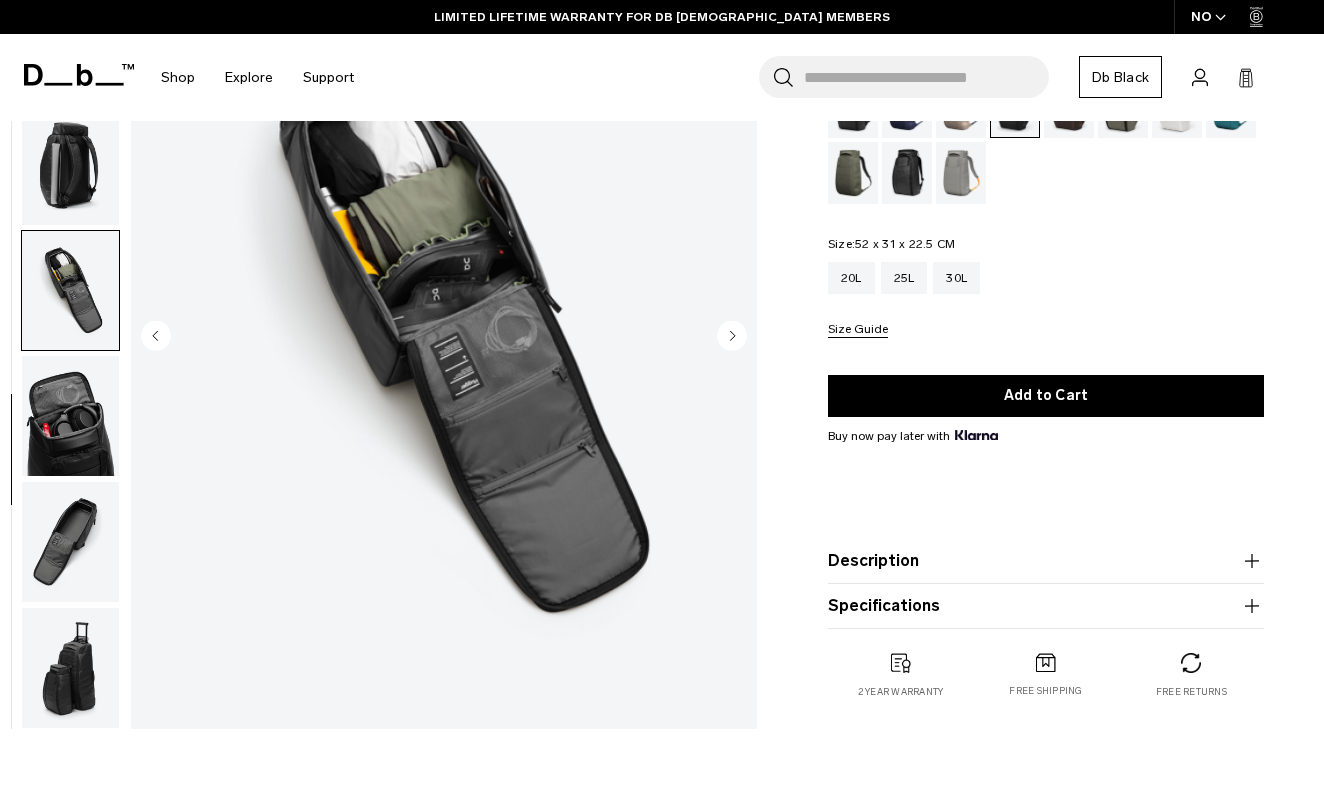 click at bounding box center [70, 165] 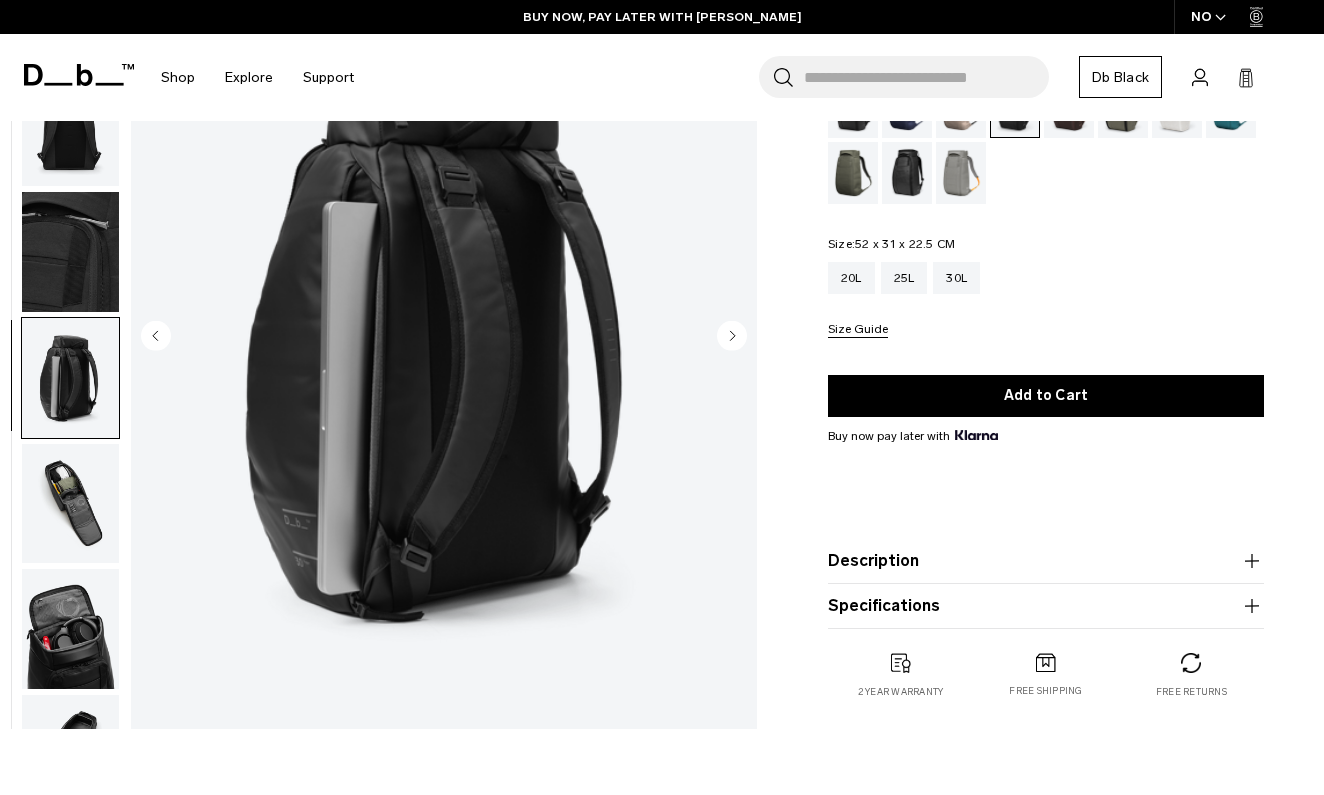 click at bounding box center [70, 252] 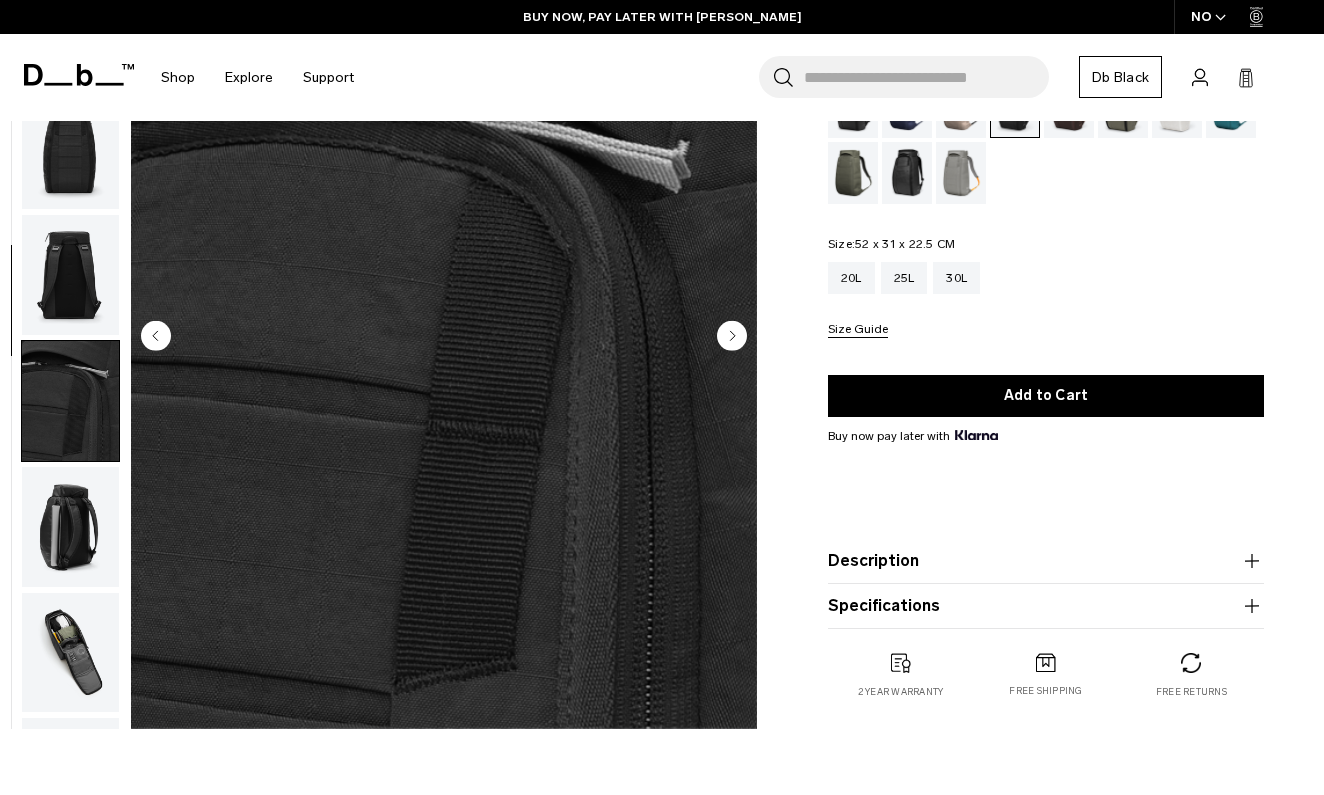 click at bounding box center [70, 275] 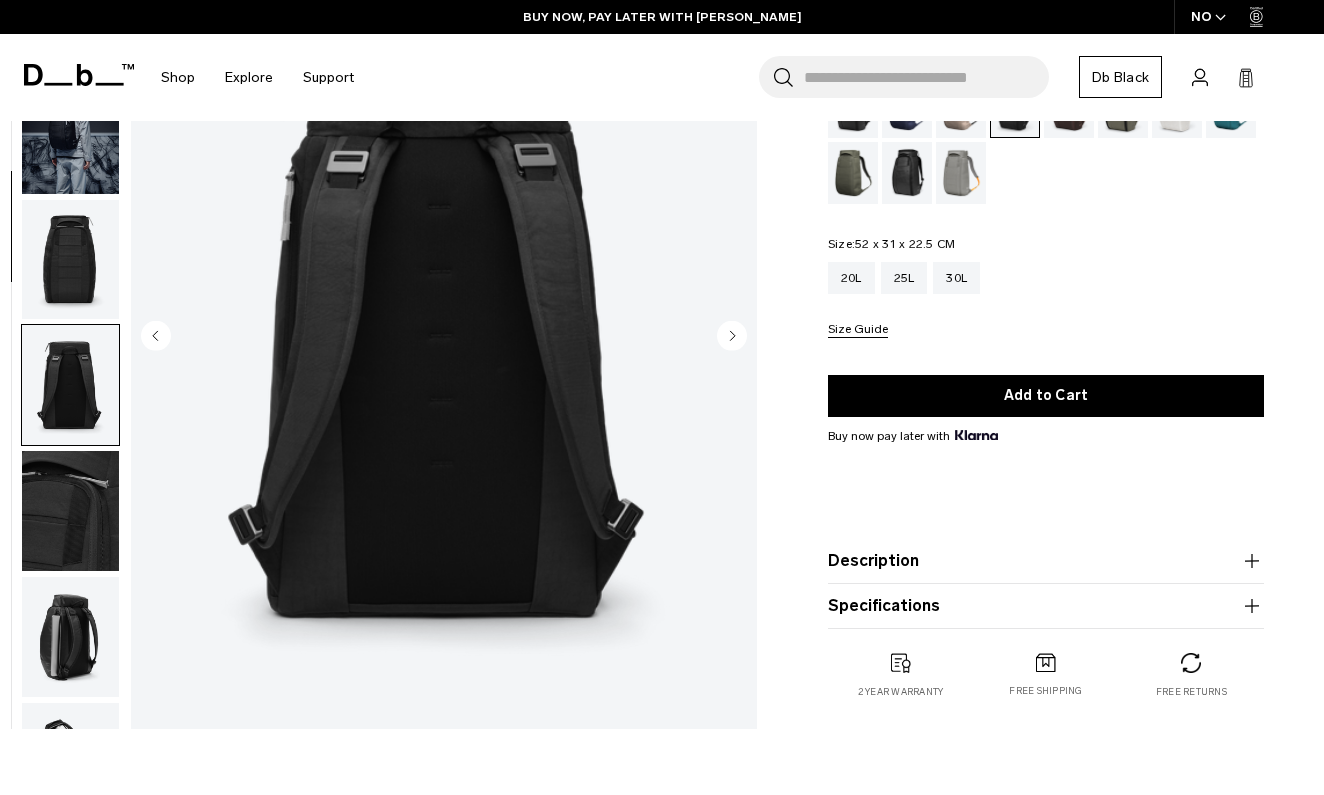scroll, scrollTop: 0, scrollLeft: 0, axis: both 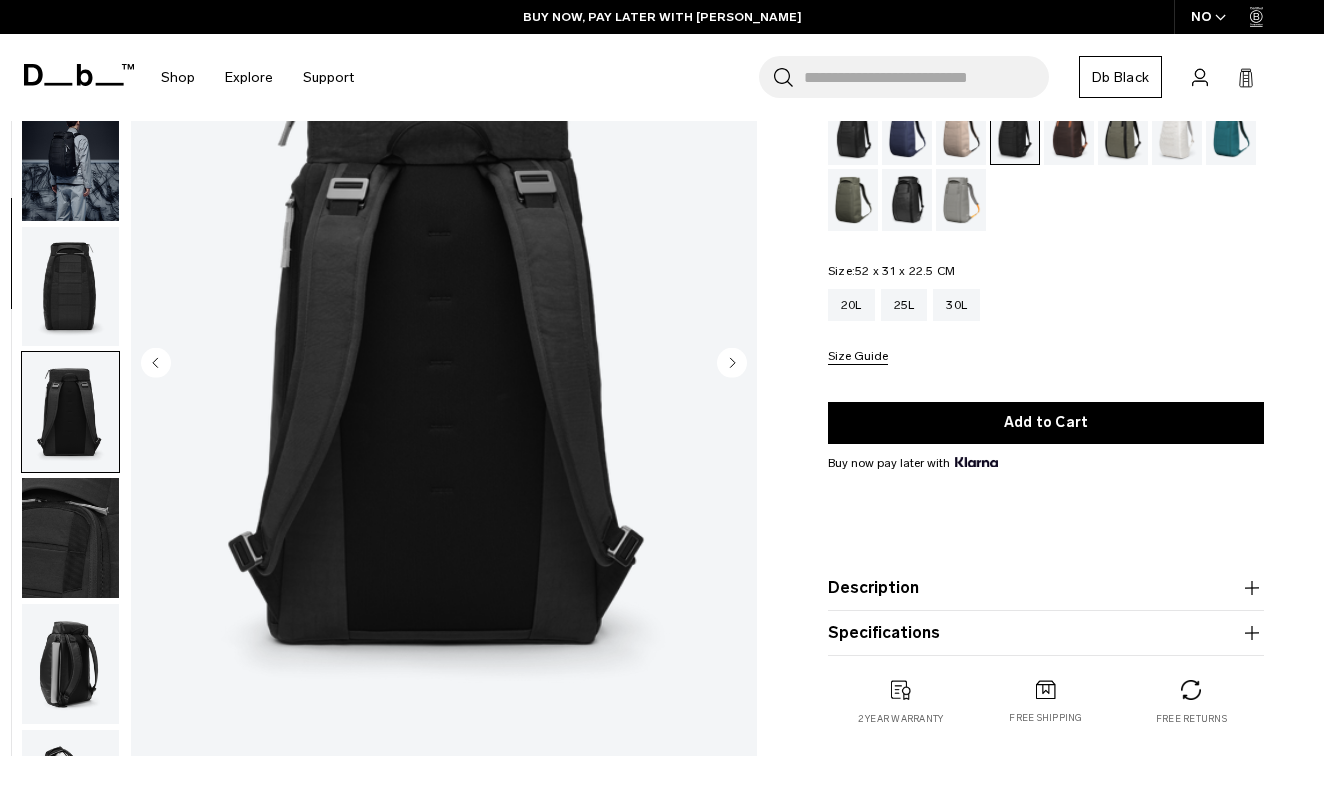 click at bounding box center [70, 161] 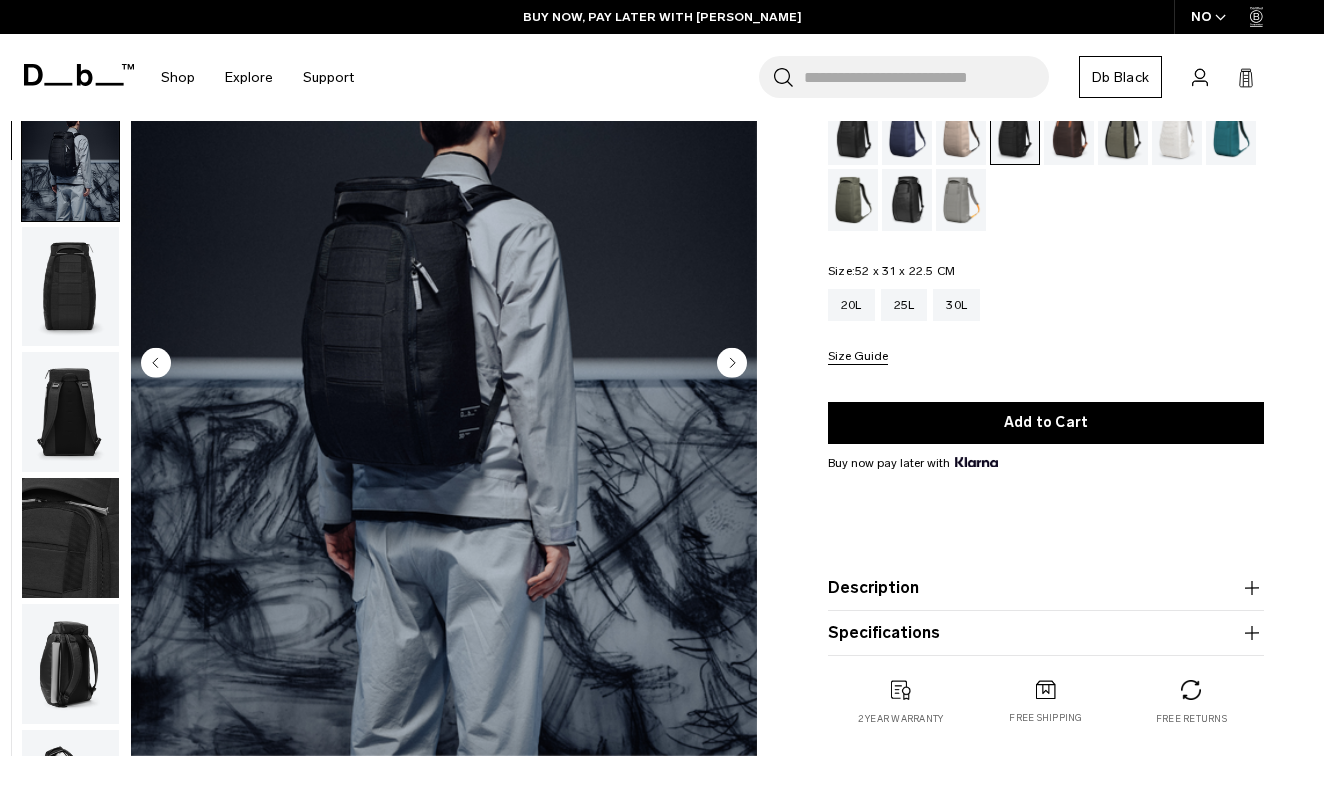 scroll, scrollTop: 127, scrollLeft: 0, axis: vertical 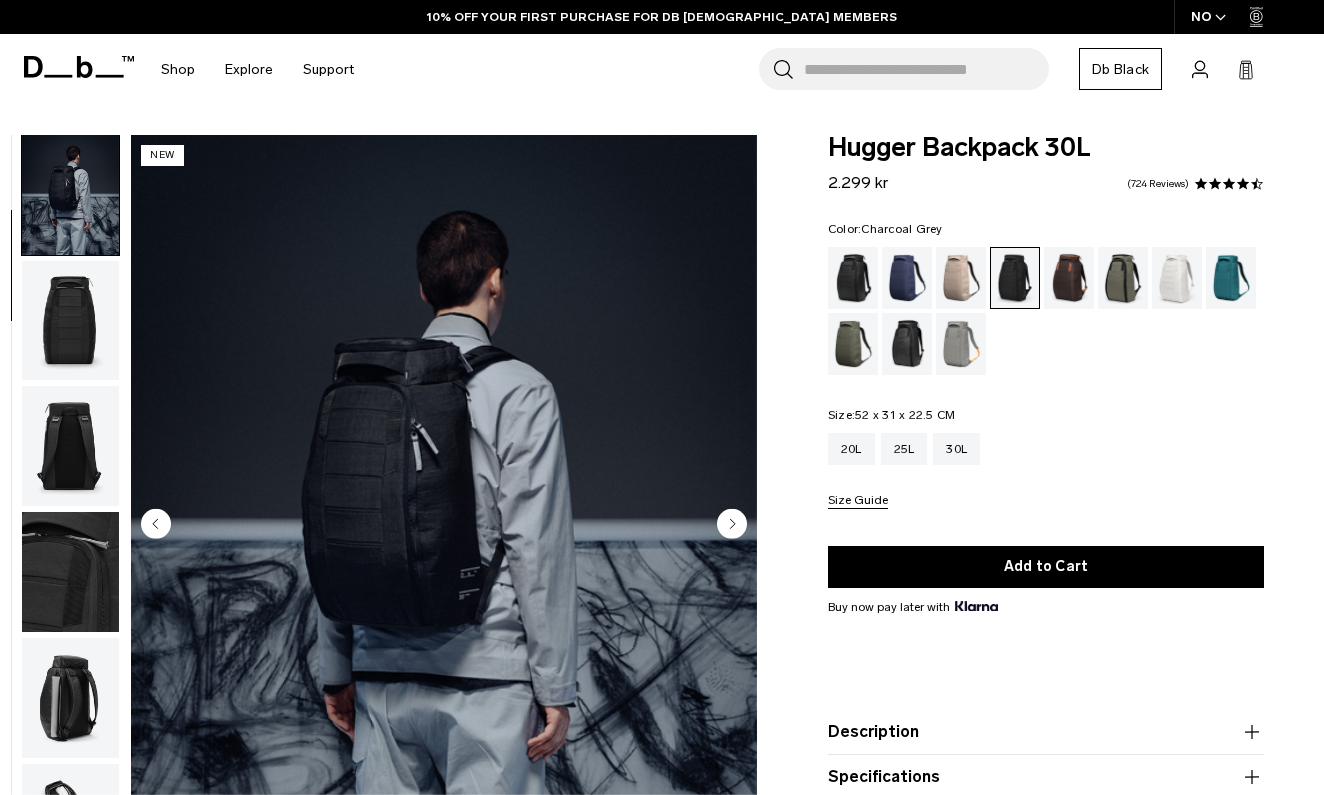click at bounding box center (70, 195) 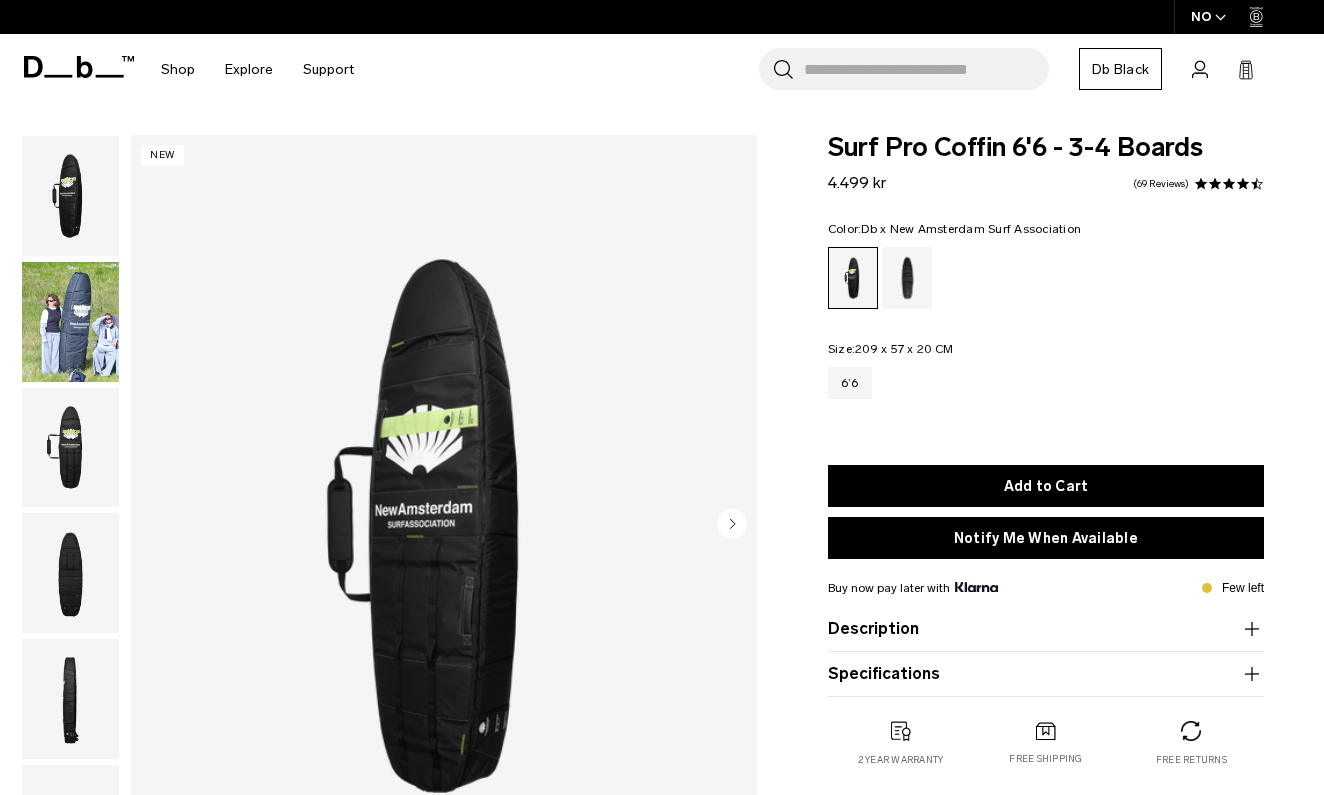 scroll, scrollTop: 0, scrollLeft: 0, axis: both 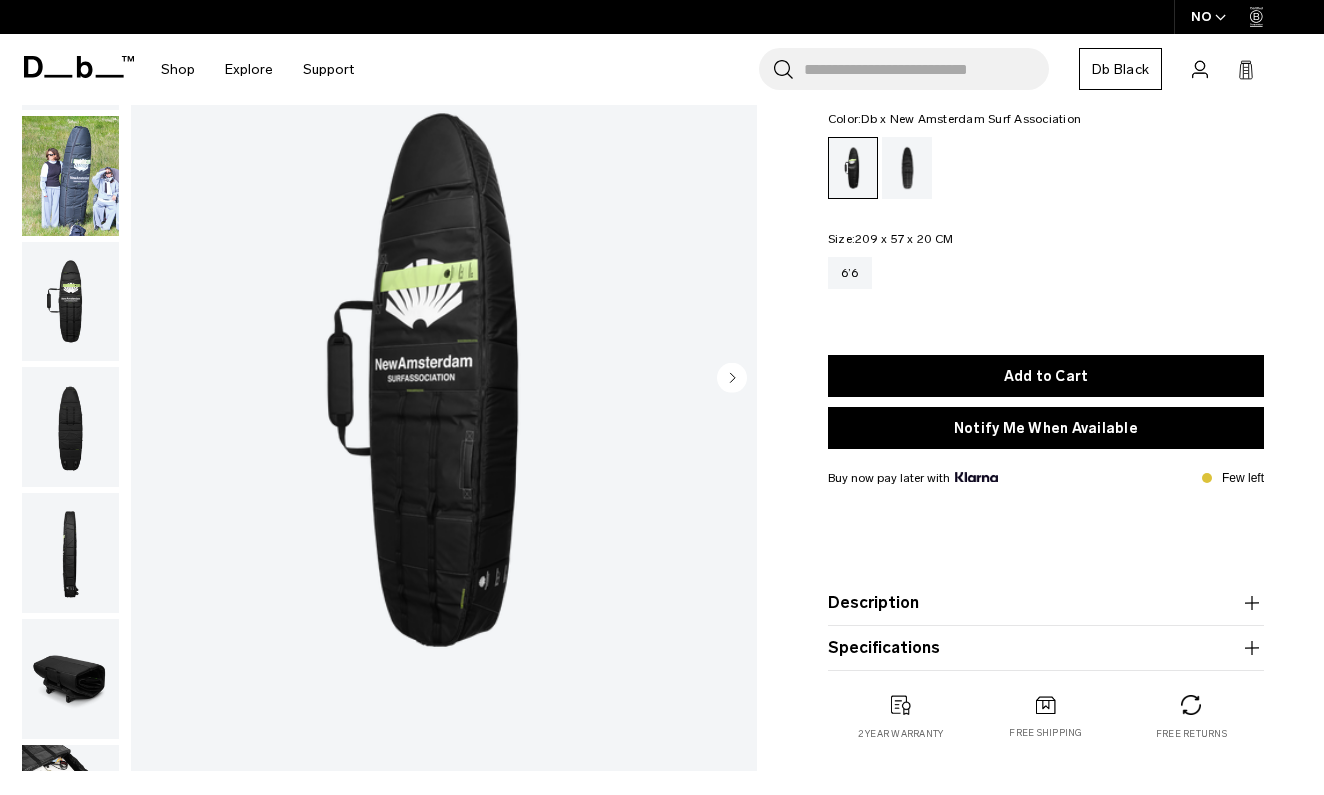click 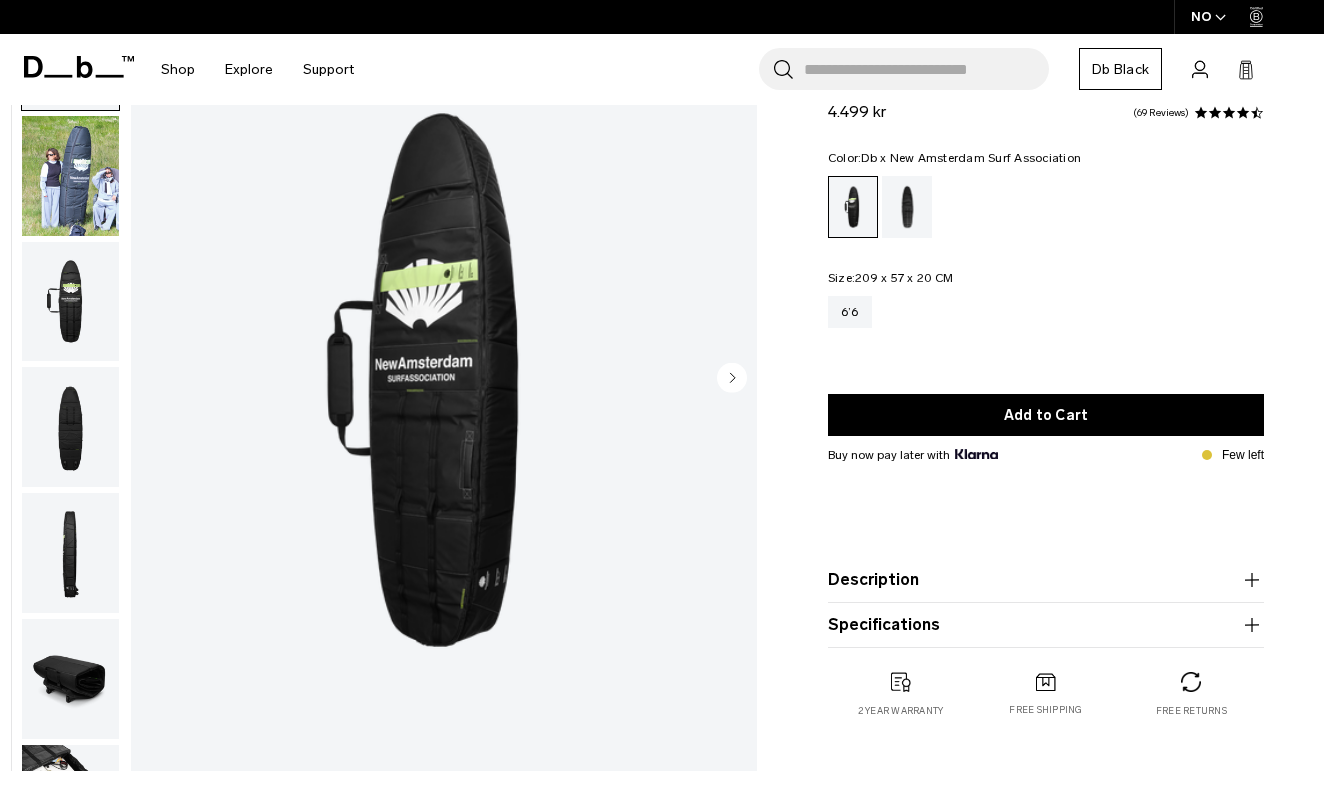 click at bounding box center (70, 302) 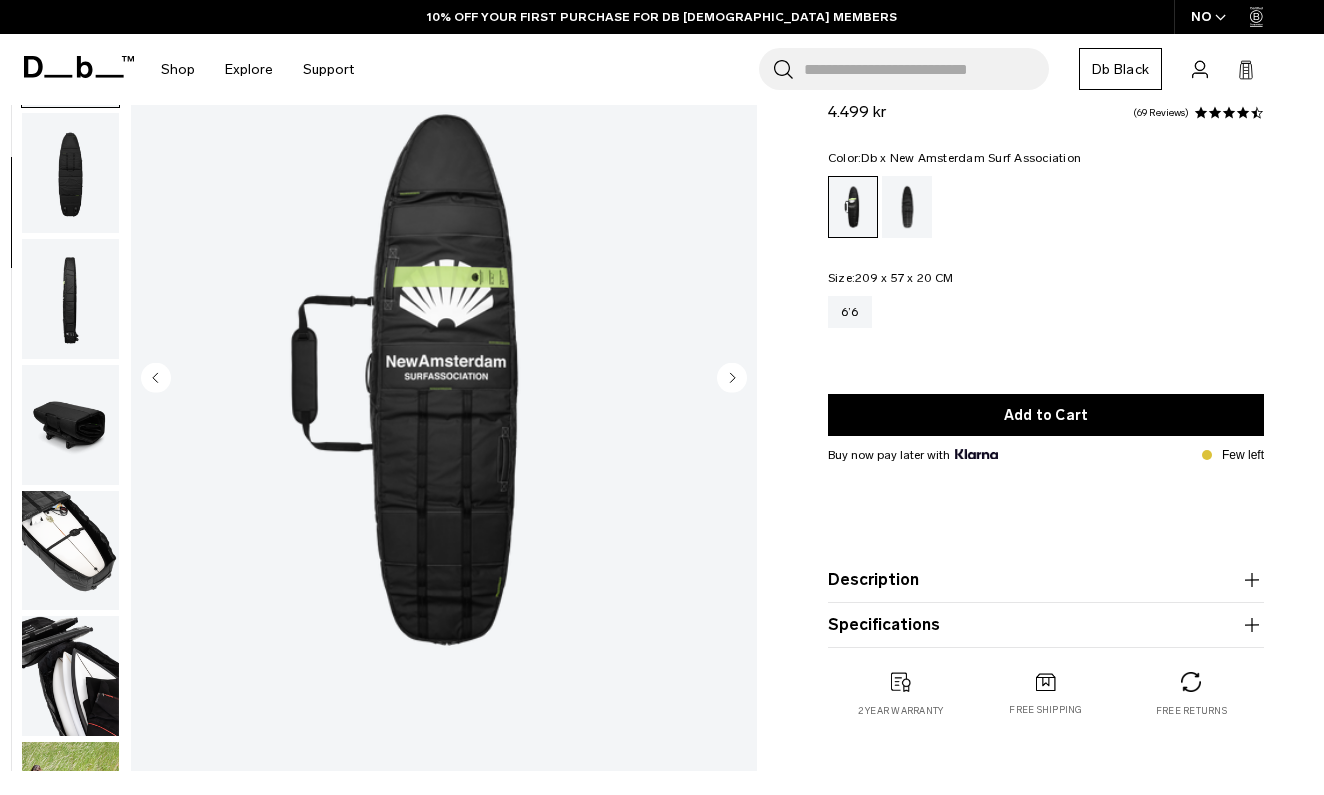 click at bounding box center [70, 299] 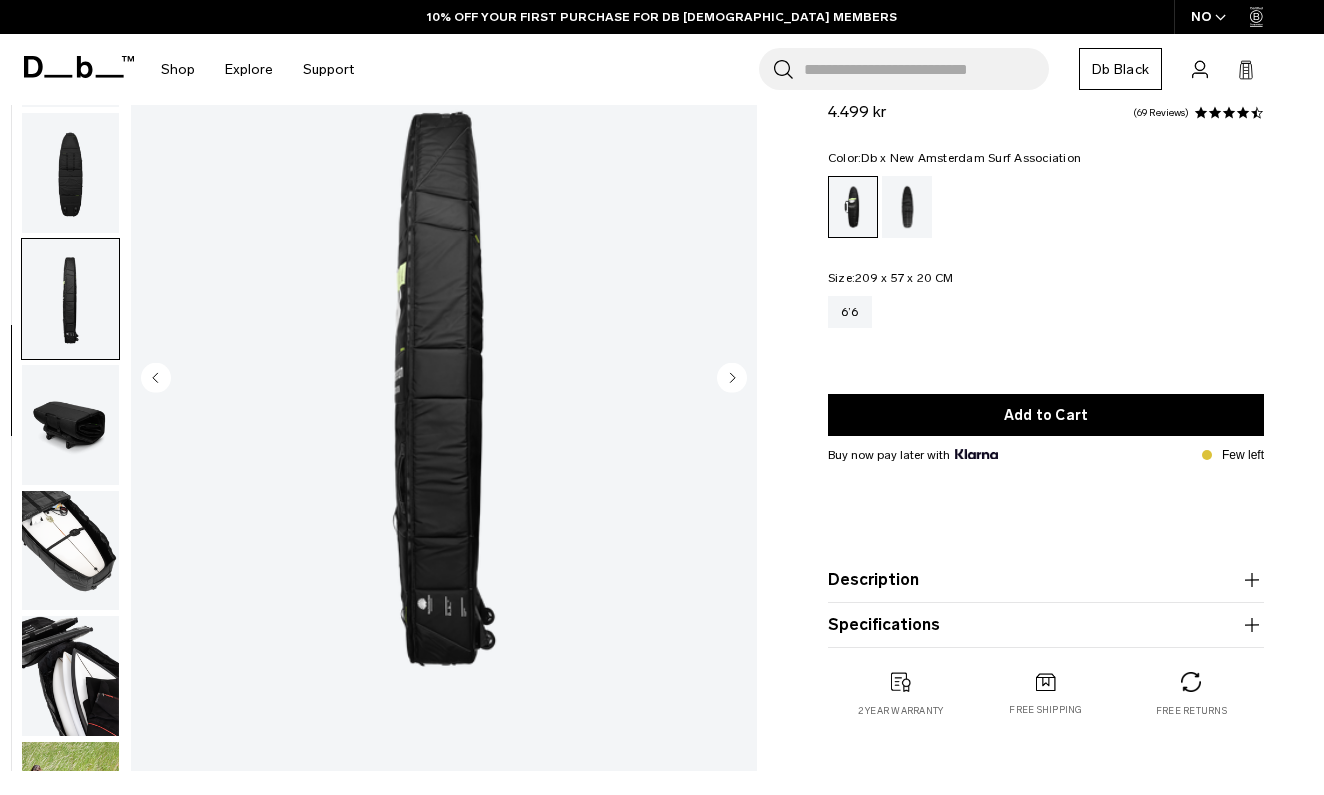scroll, scrollTop: 359, scrollLeft: 0, axis: vertical 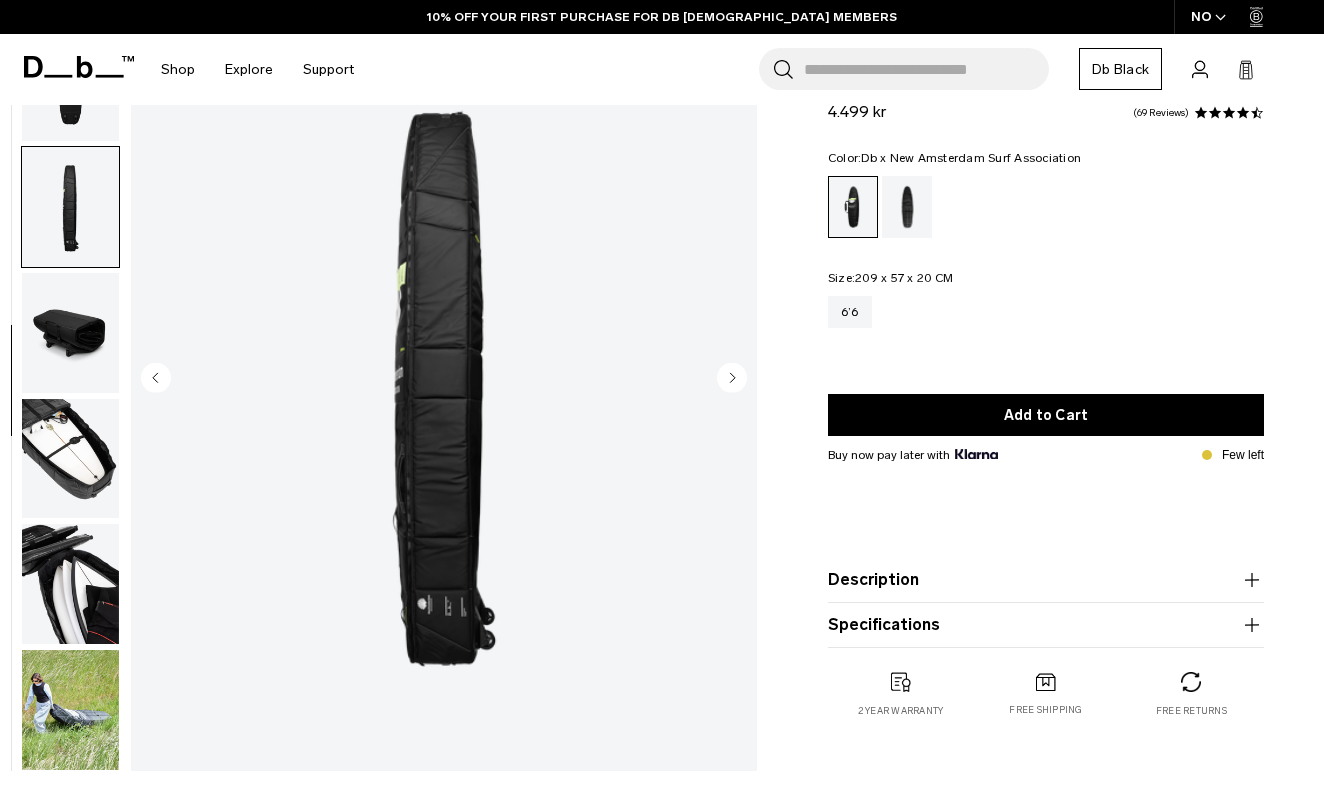 click at bounding box center [70, 333] 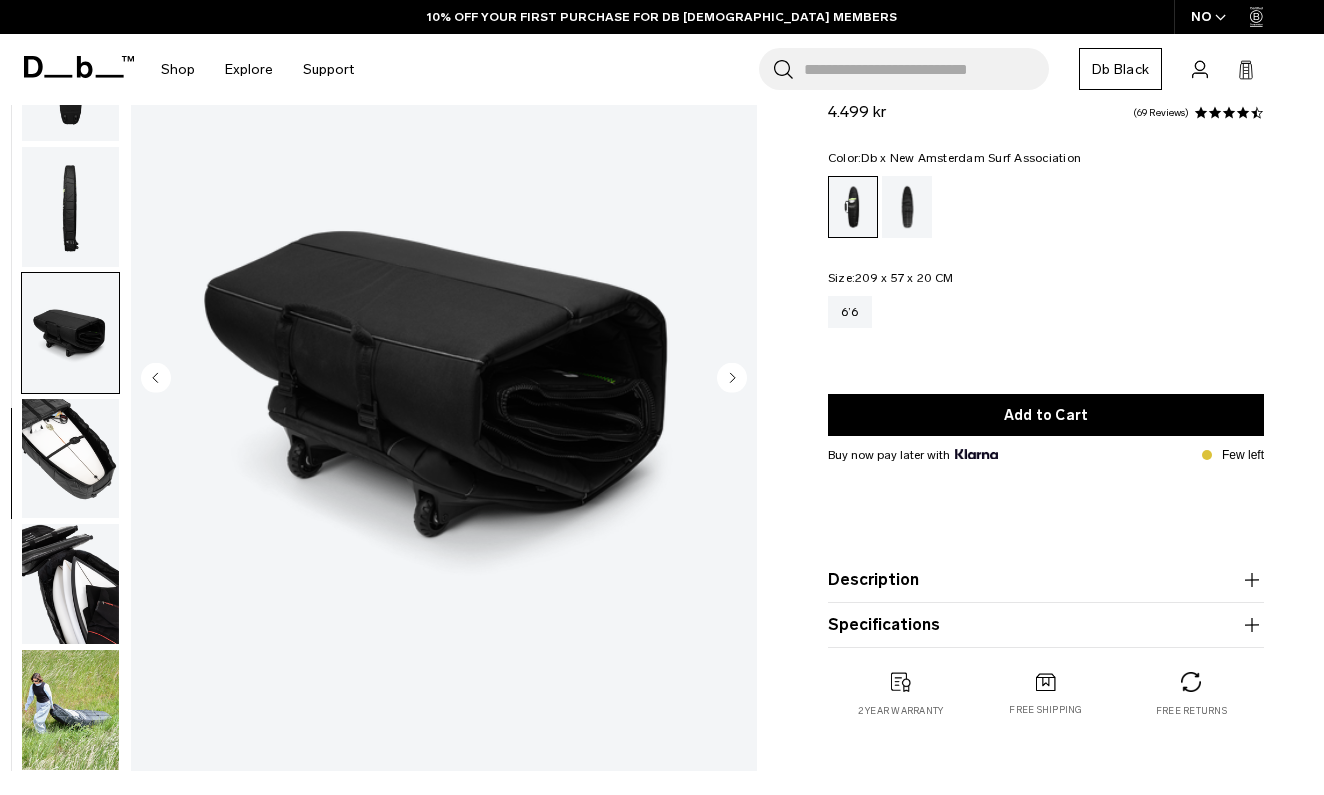 click at bounding box center [70, 207] 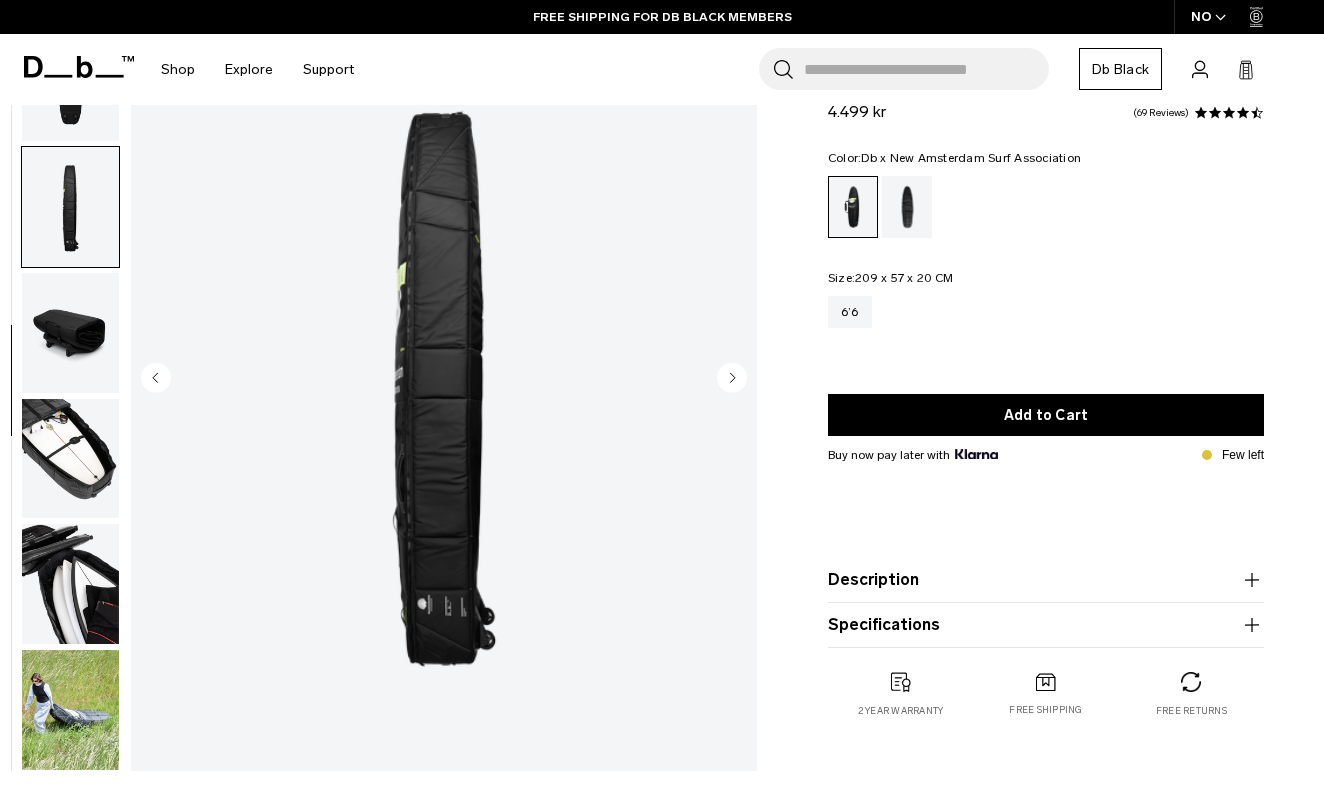 click at bounding box center [70, 333] 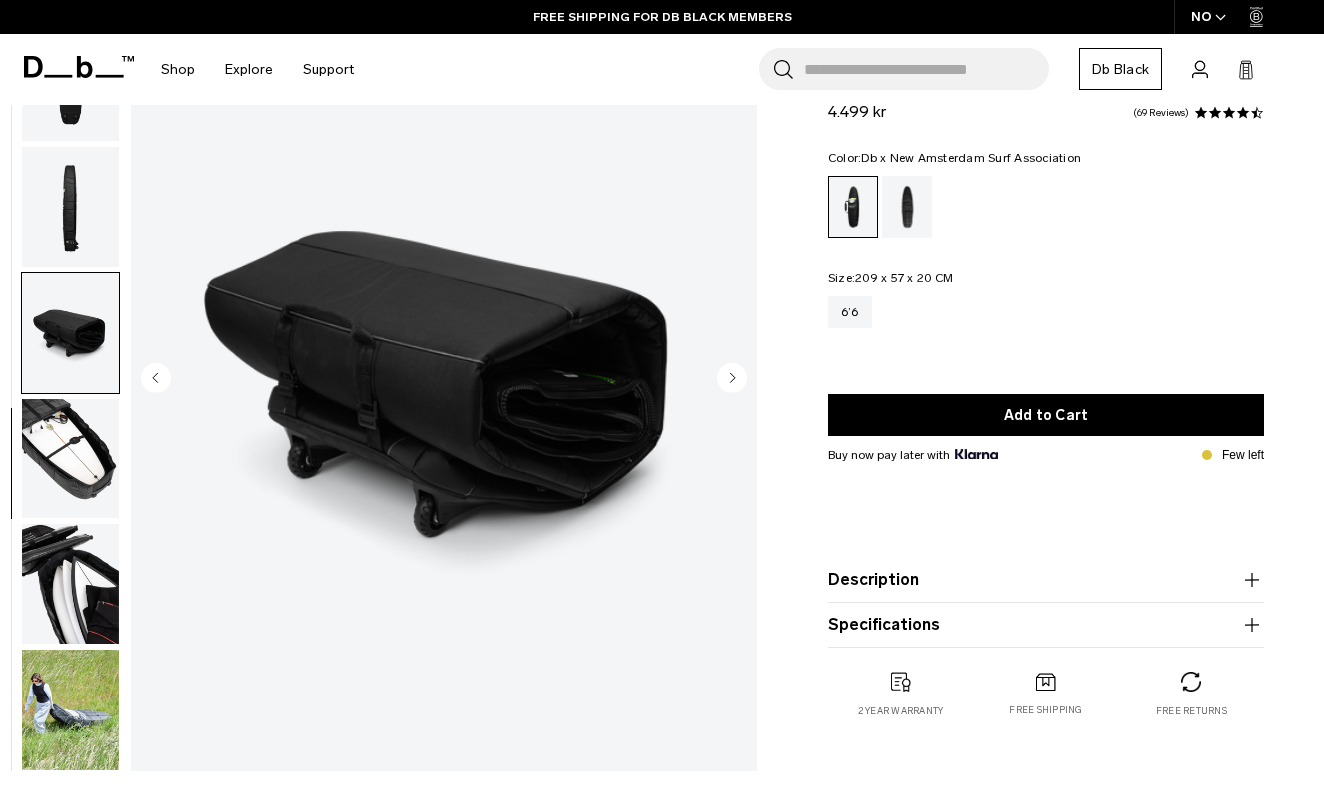 click at bounding box center [70, 459] 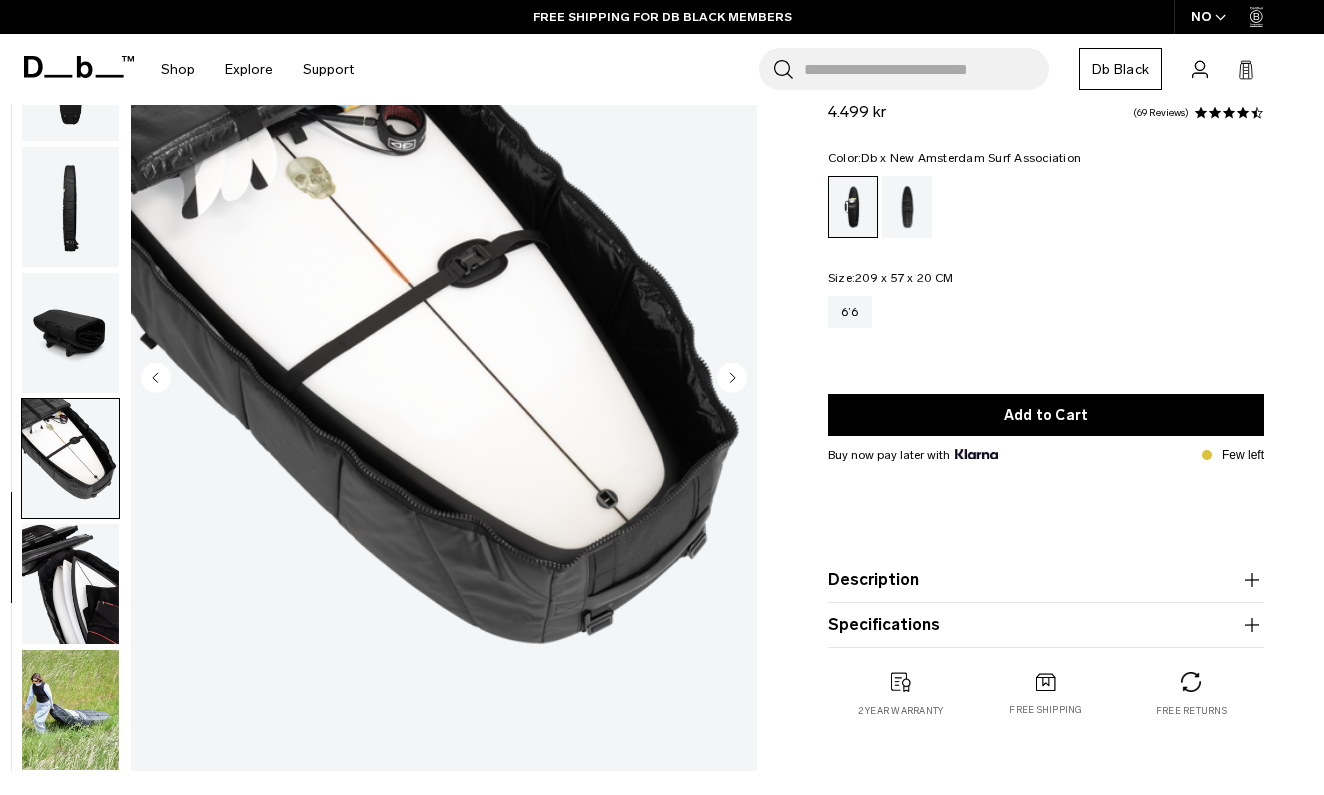 click at bounding box center (70, 333) 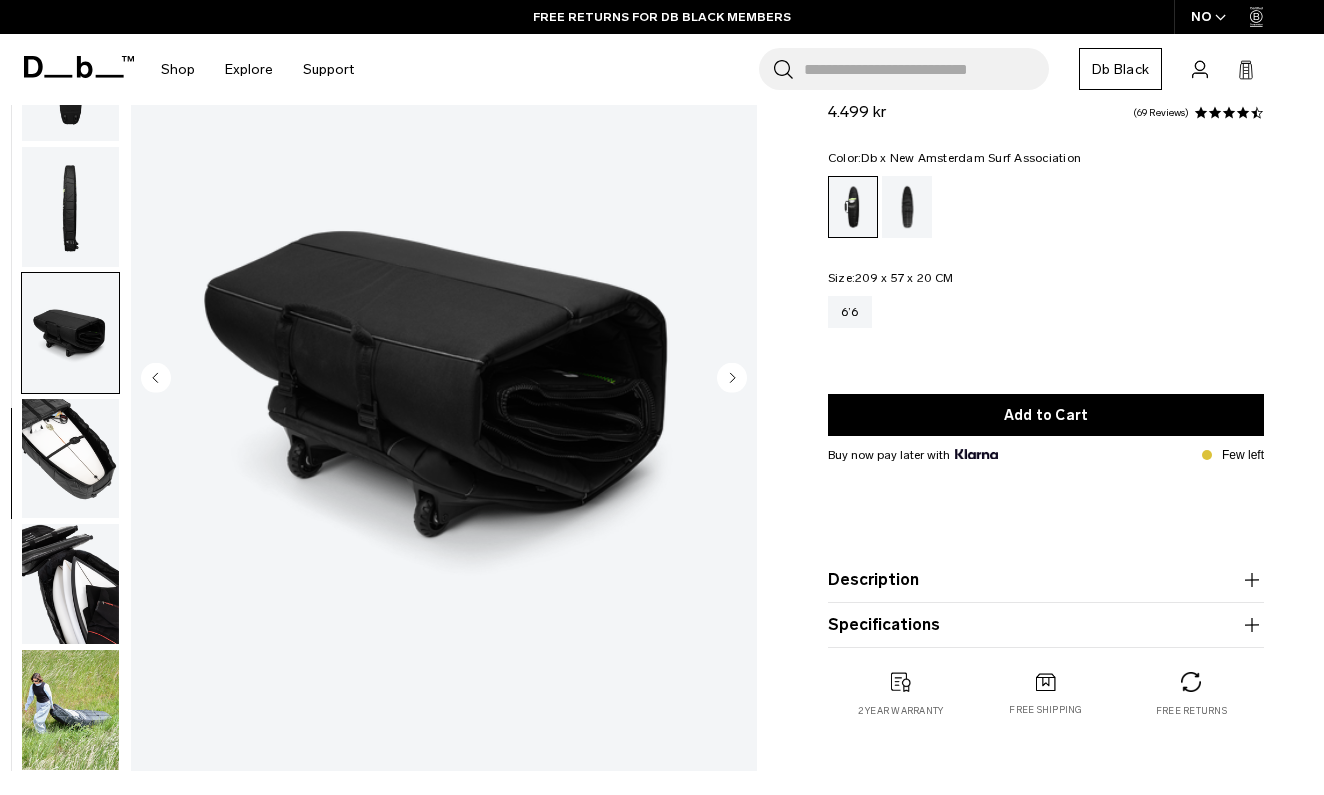 click at bounding box center (70, 207) 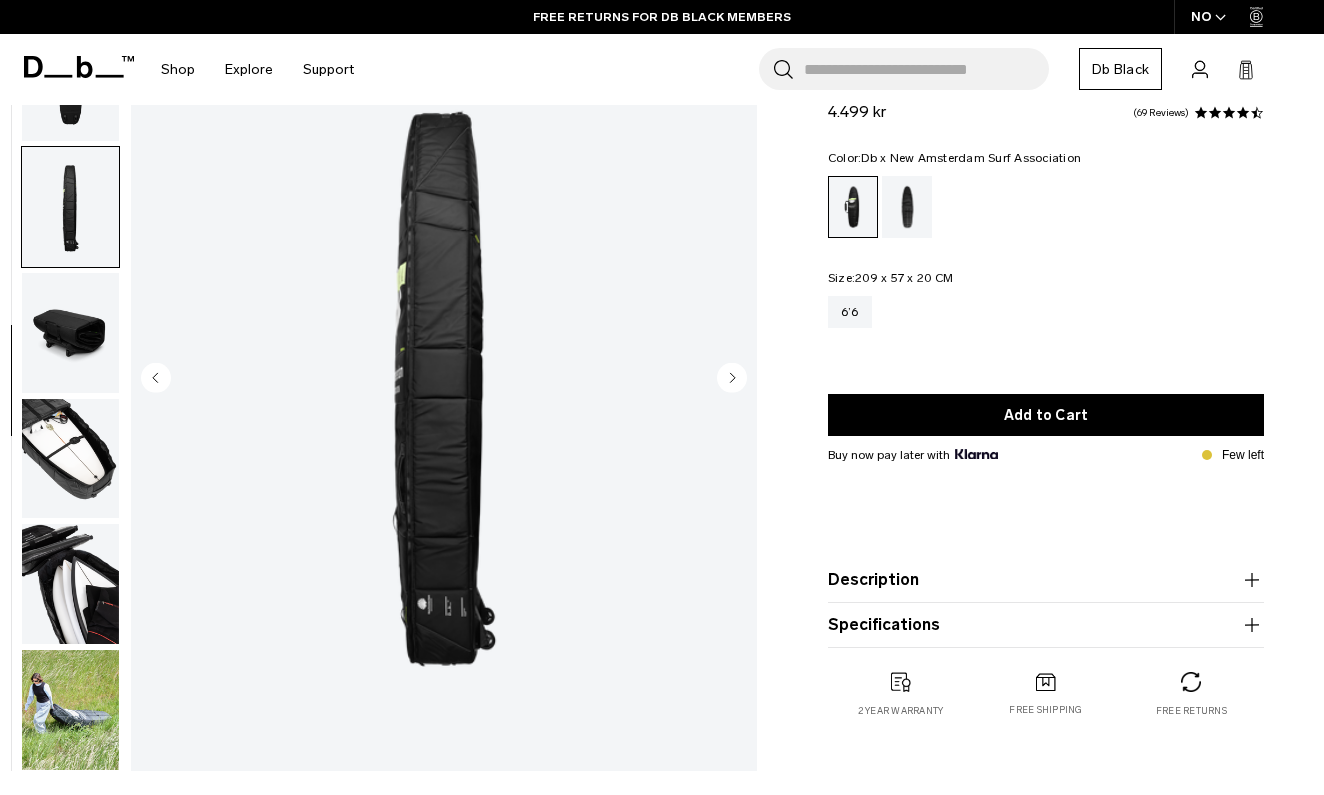 click at bounding box center [70, 333] 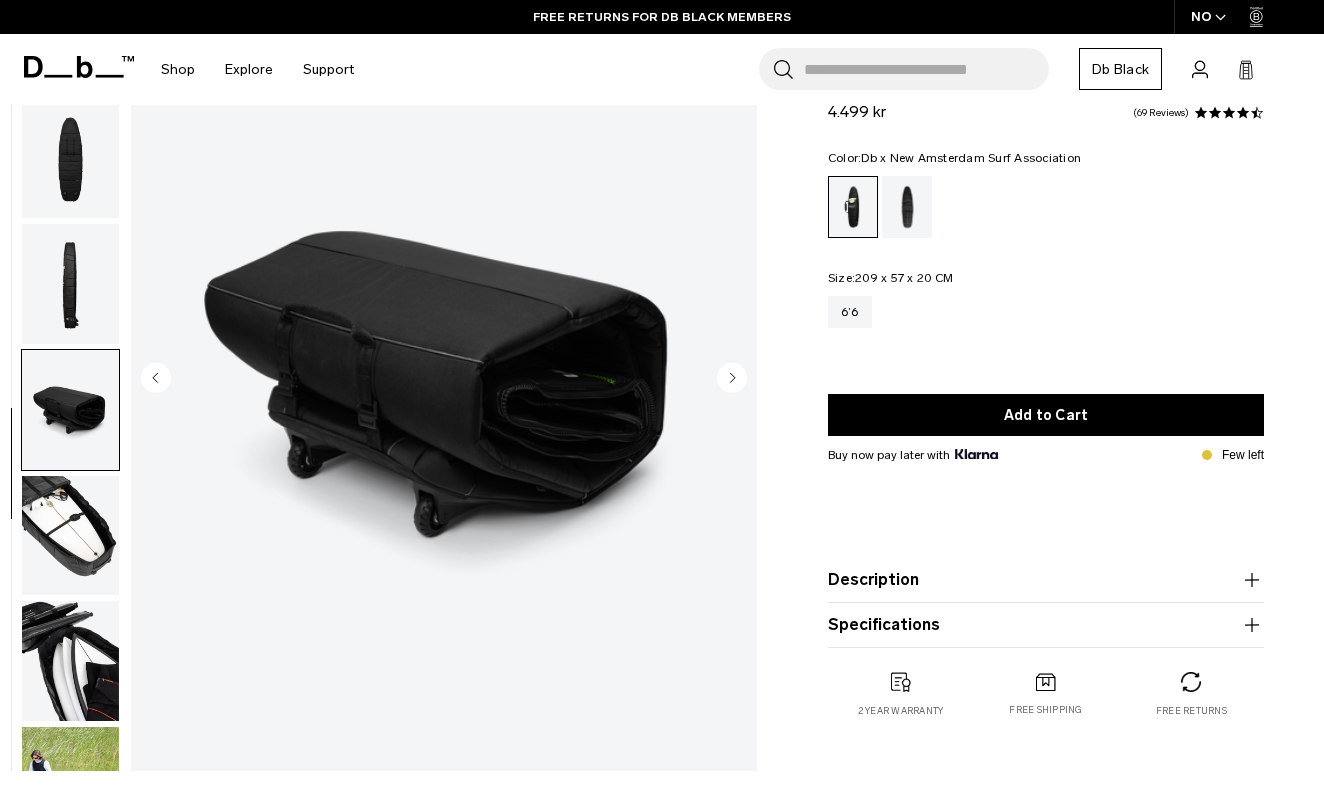 click at bounding box center [70, 284] 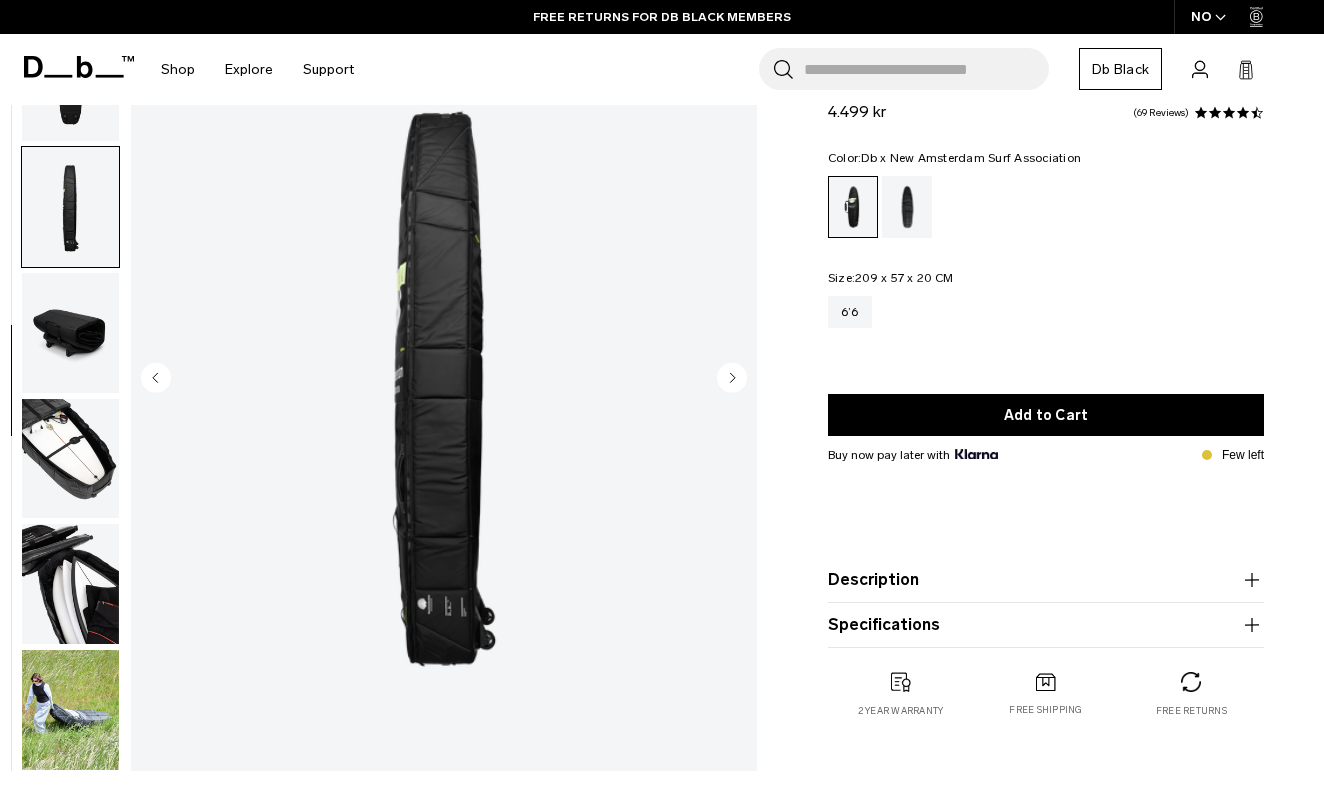 click at bounding box center (70, 333) 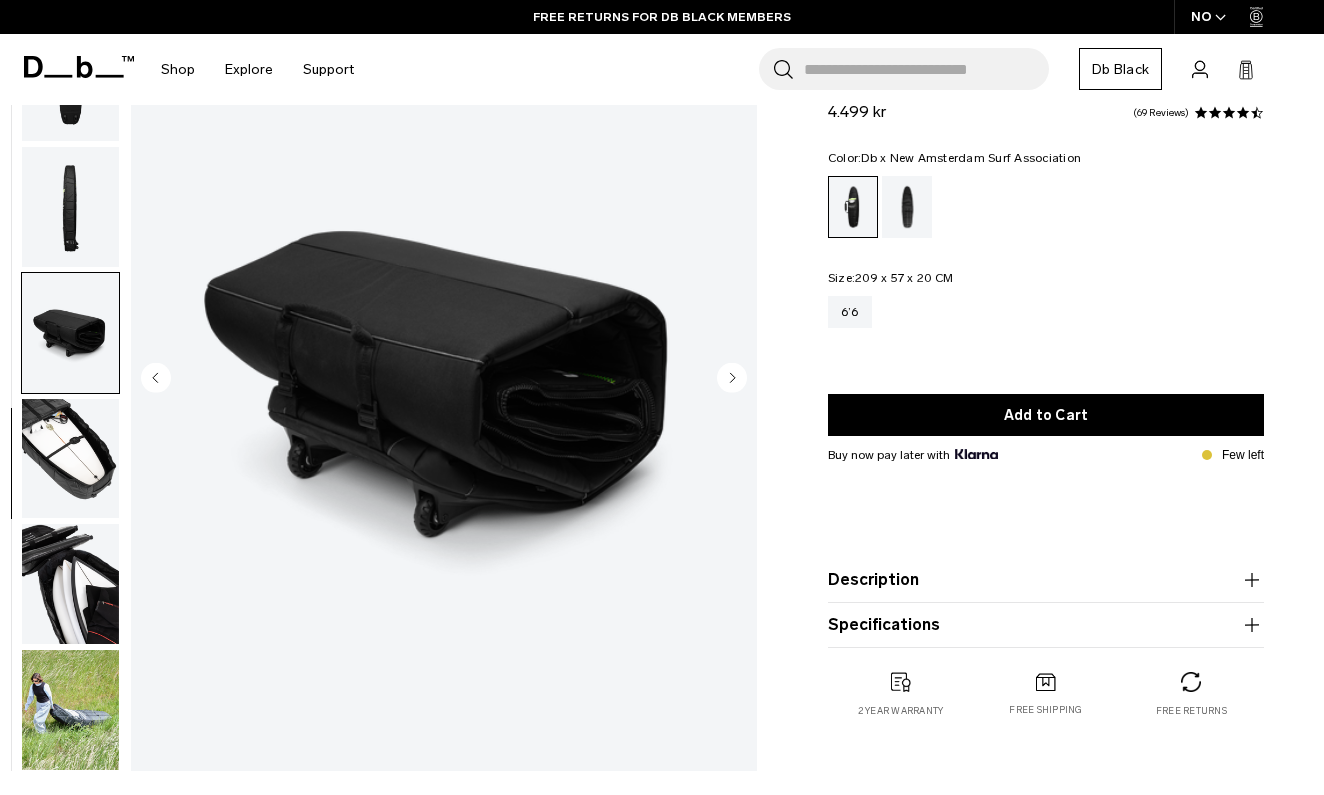 click at bounding box center [70, 459] 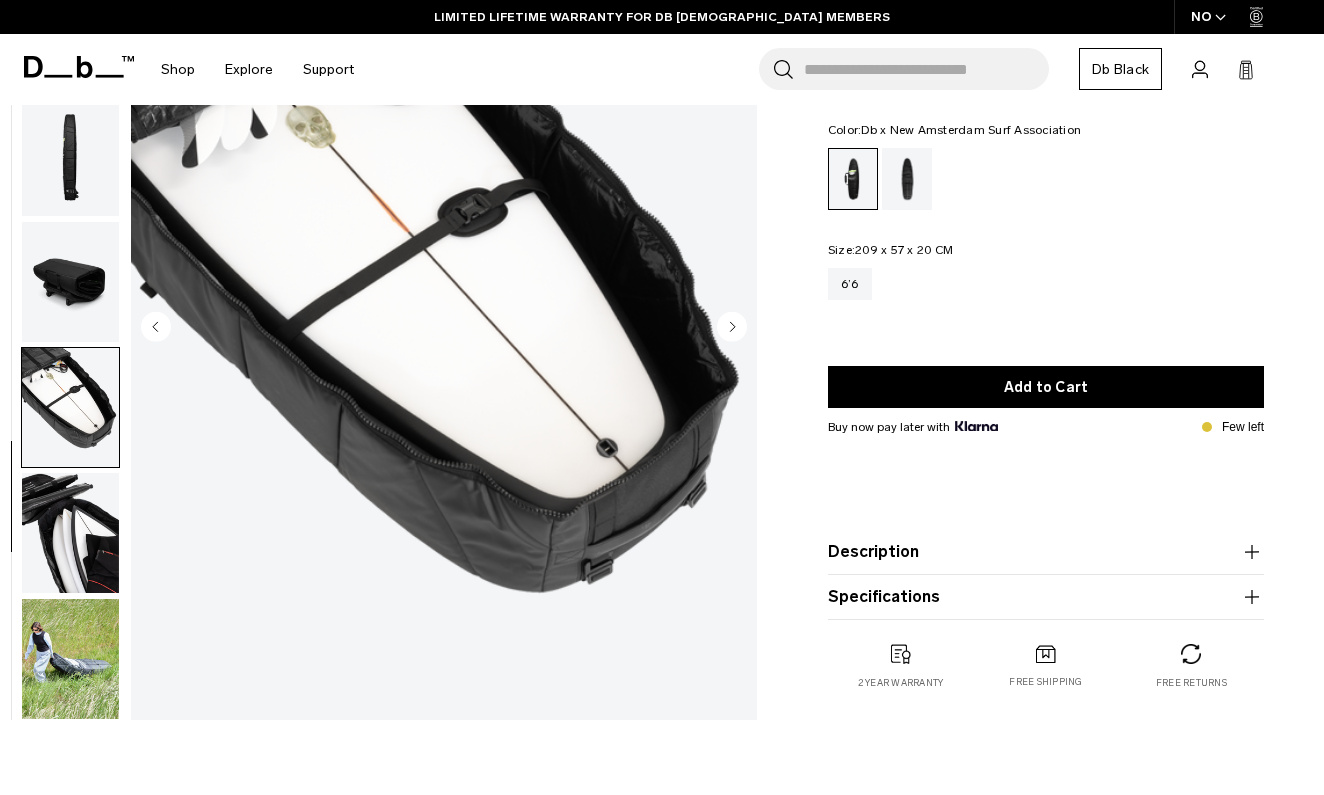 click at bounding box center [70, 533] 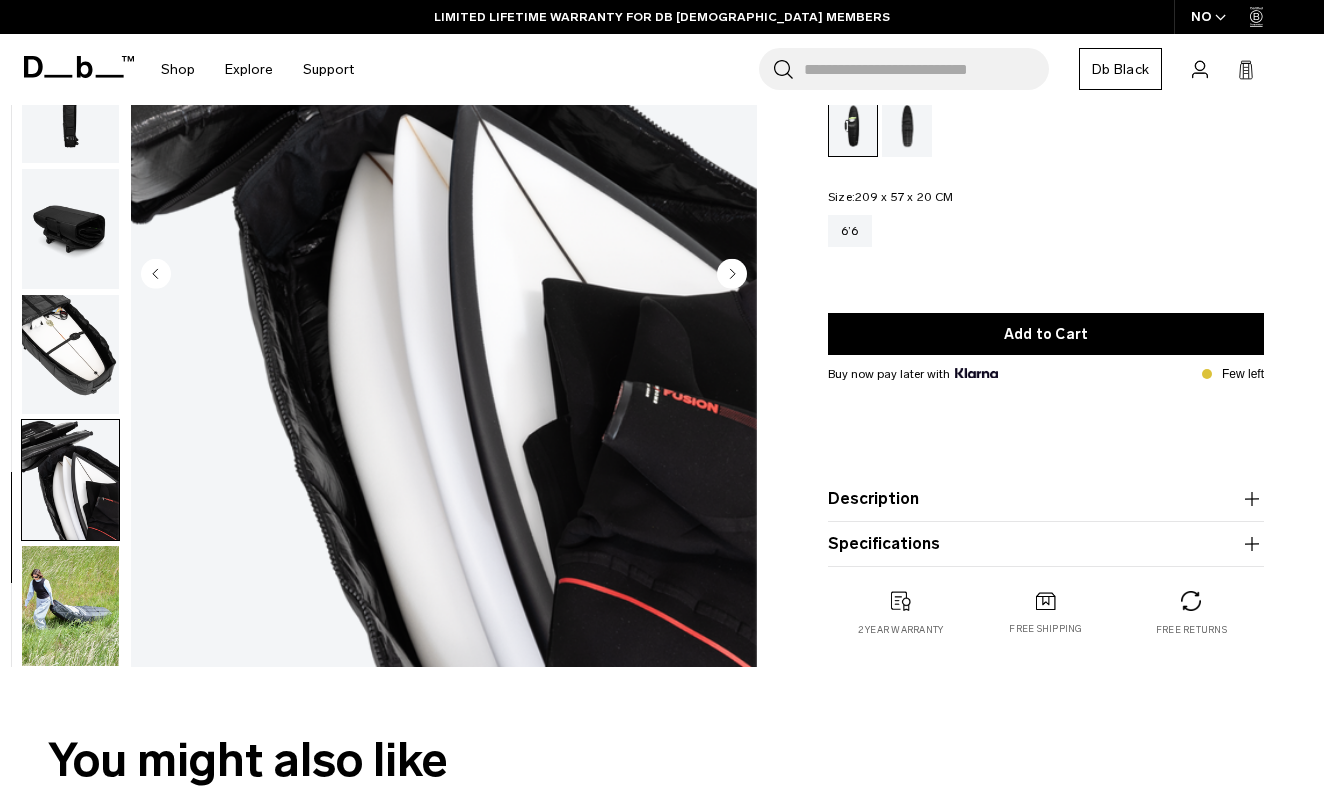 scroll, scrollTop: 251, scrollLeft: 0, axis: vertical 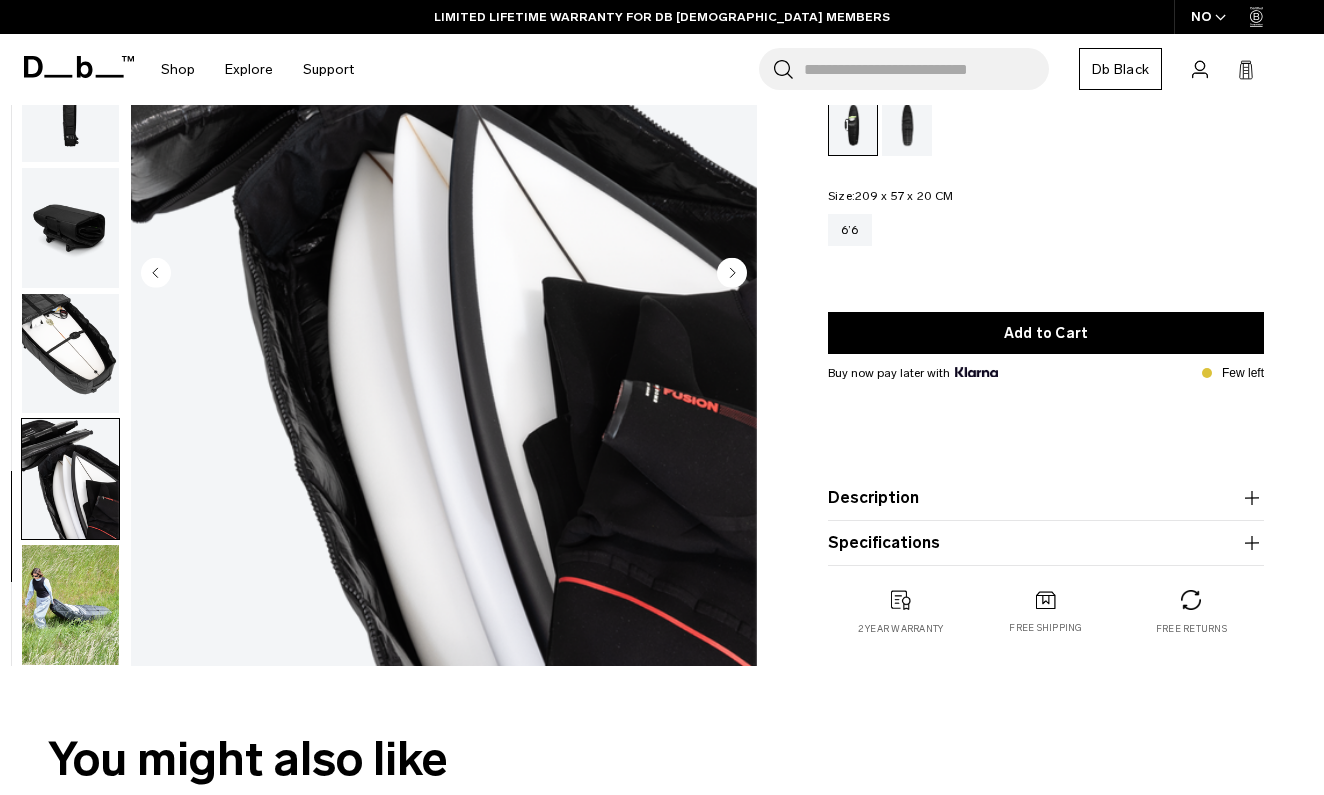 click at bounding box center (70, 605) 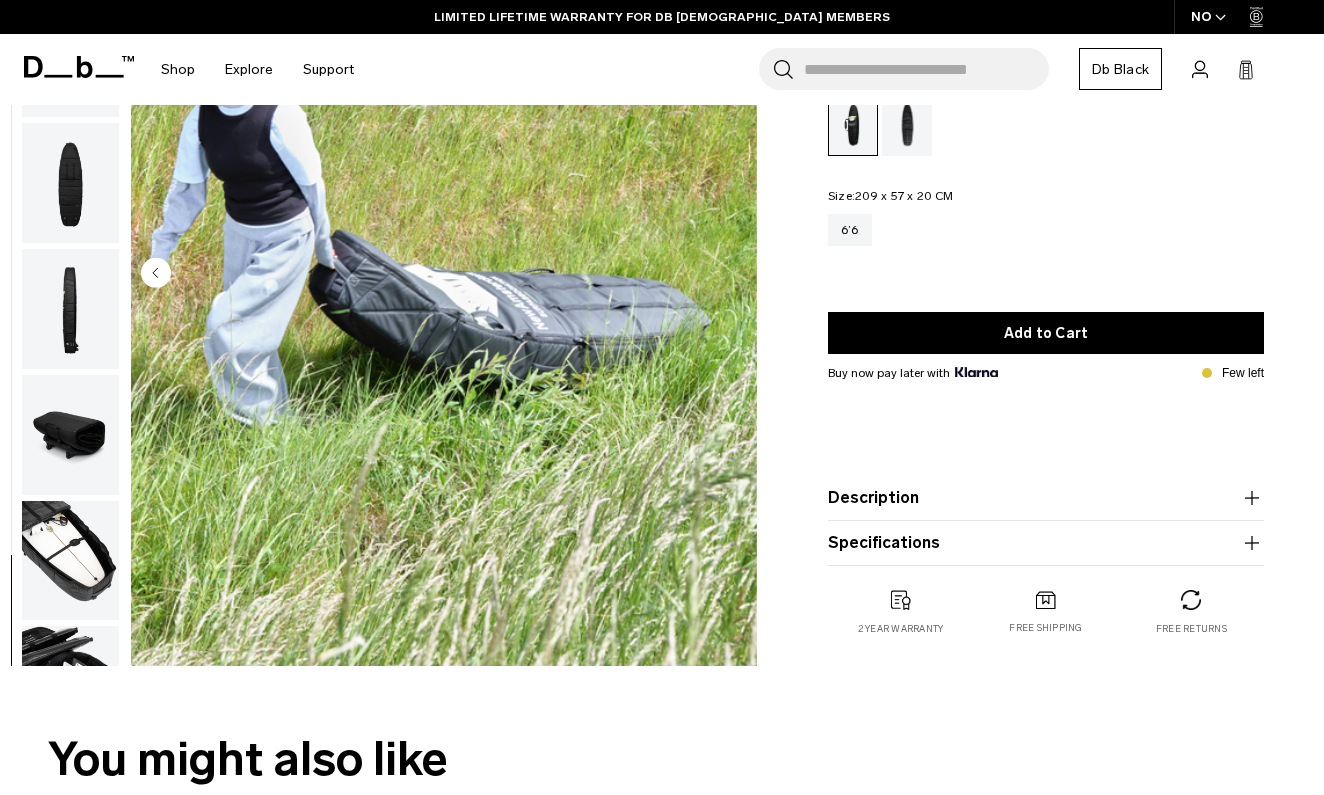 click at bounding box center (70, 561) 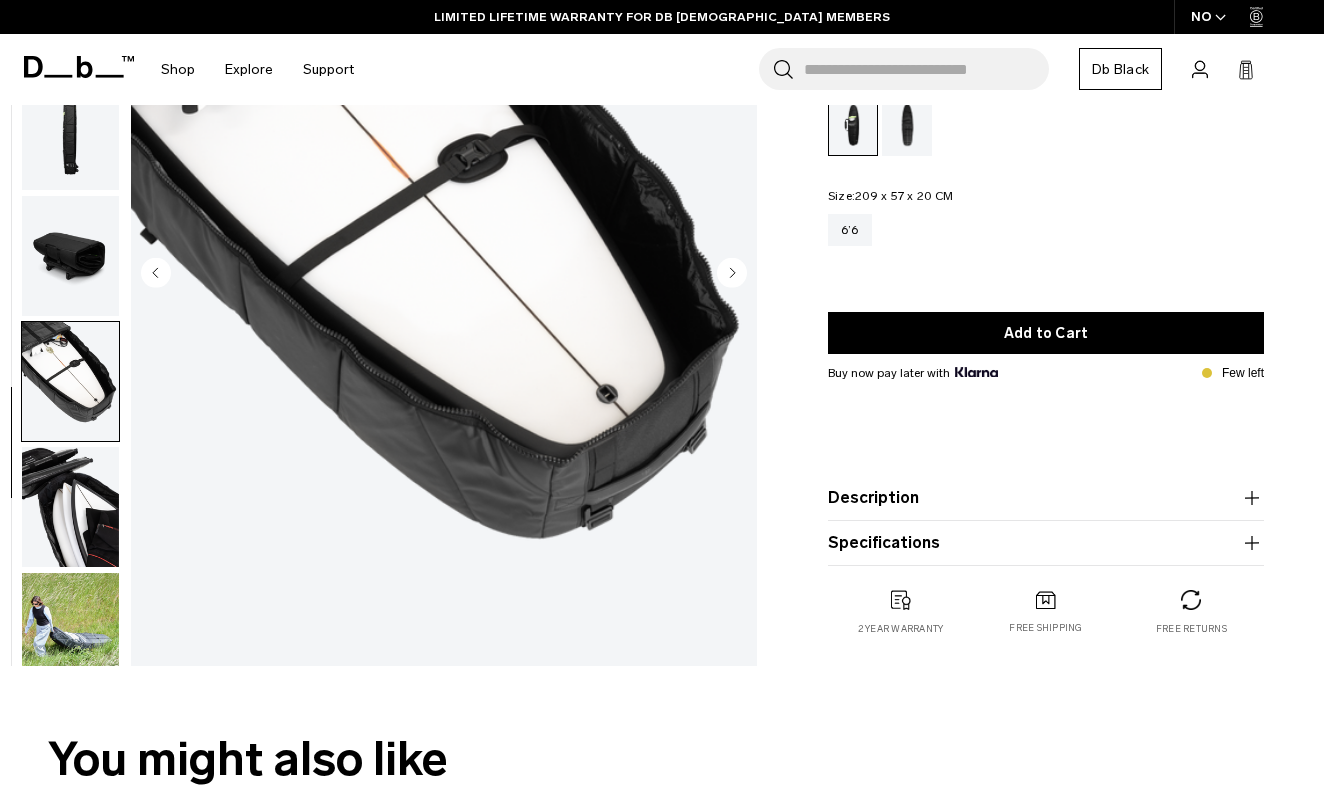 scroll, scrollTop: 359, scrollLeft: 0, axis: vertical 